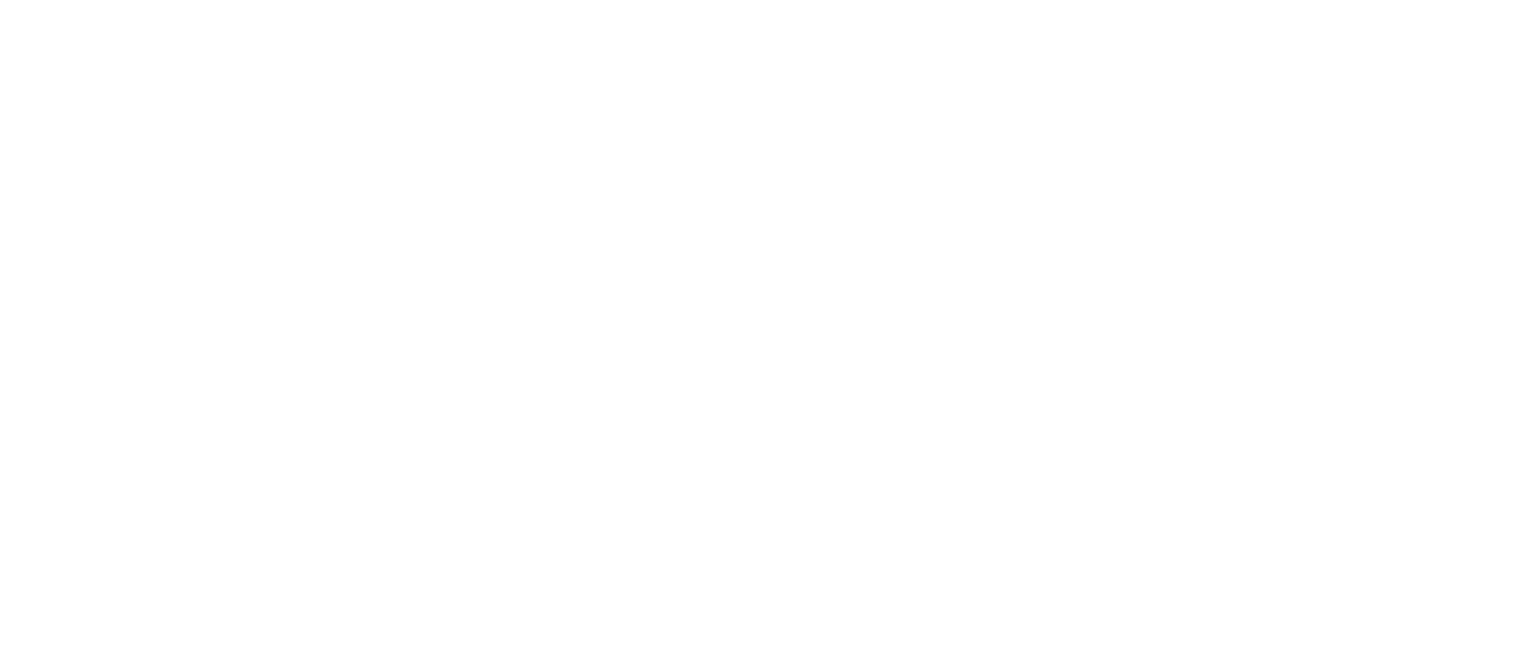 scroll, scrollTop: 0, scrollLeft: 0, axis: both 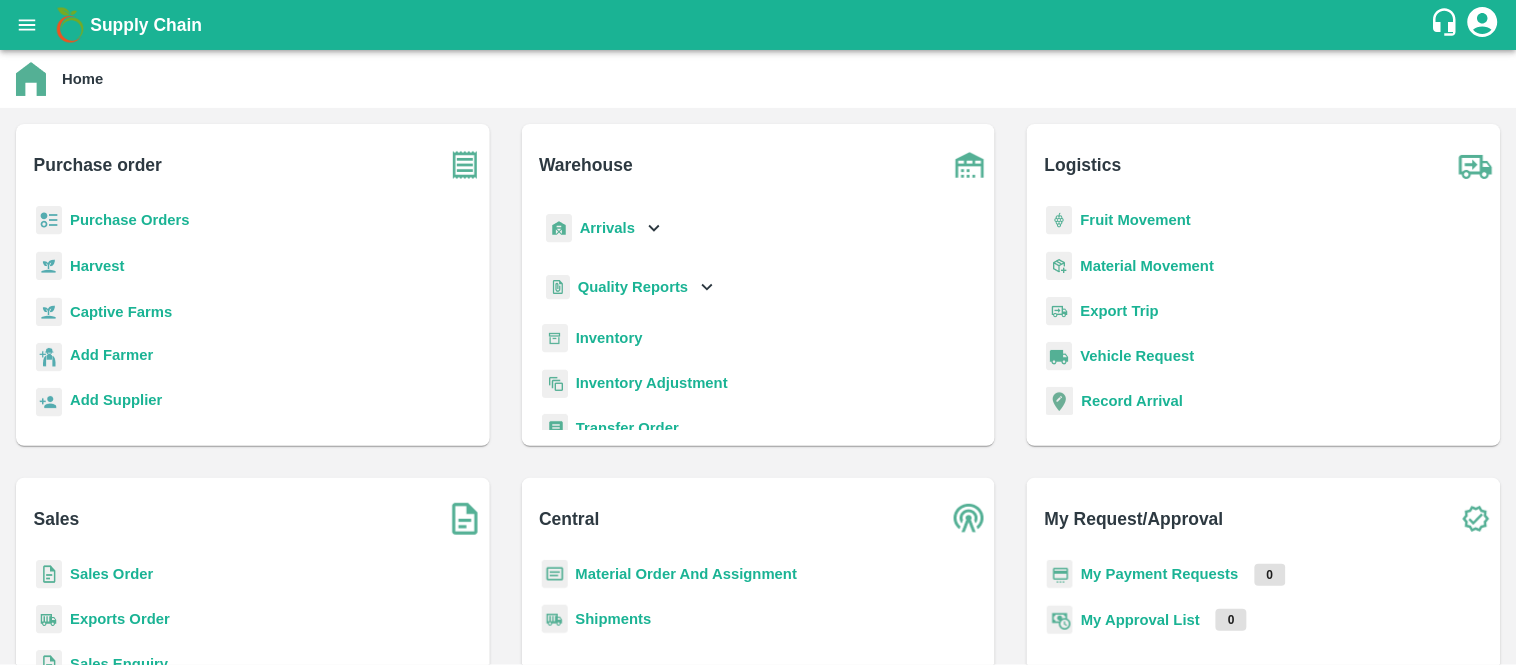 click on "Purchase Orders" at bounding box center (130, 220) 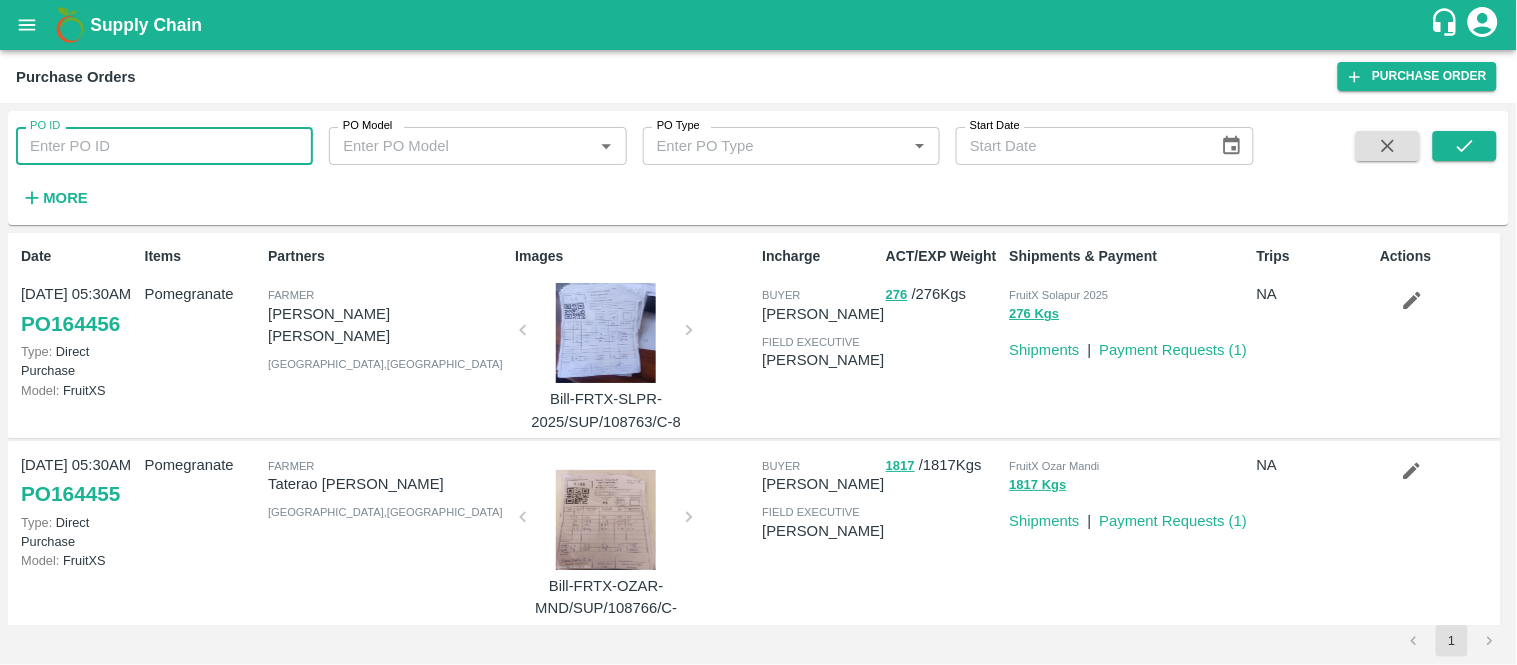 paste on "163933" 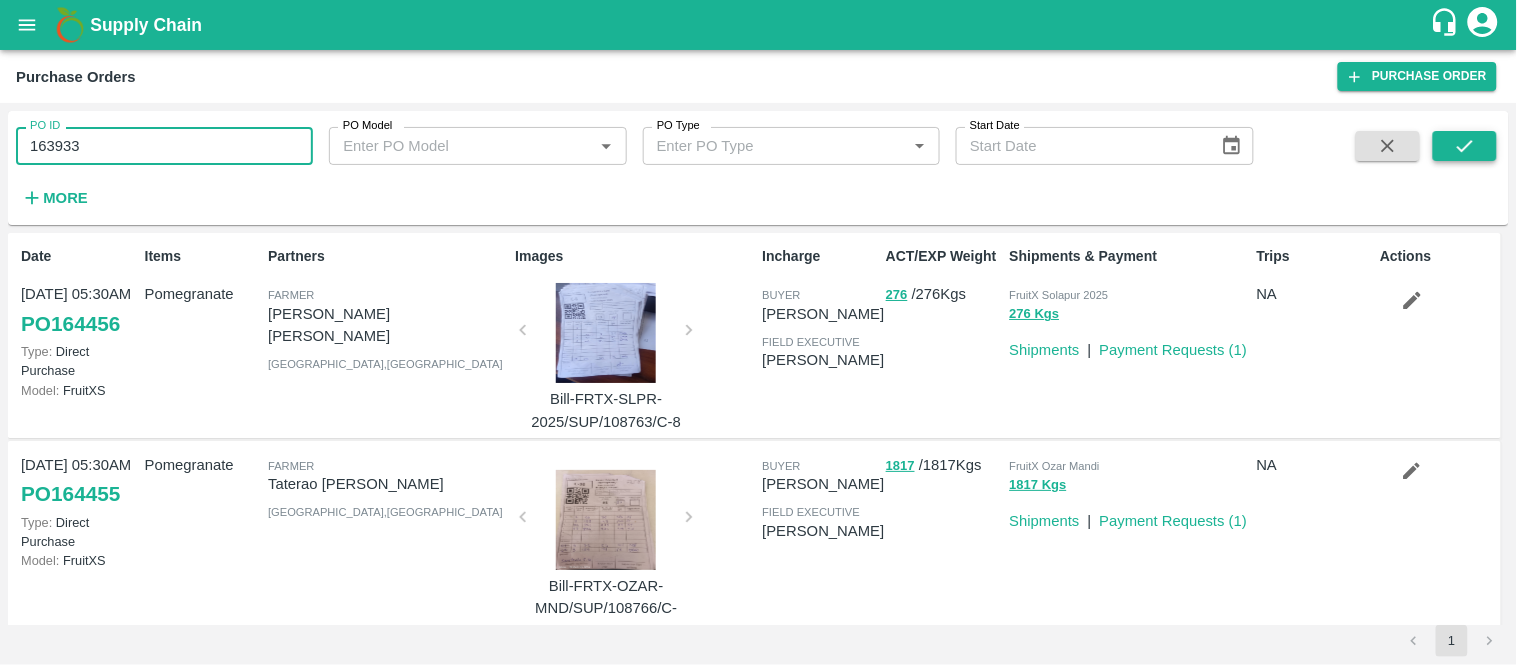 type on "163933" 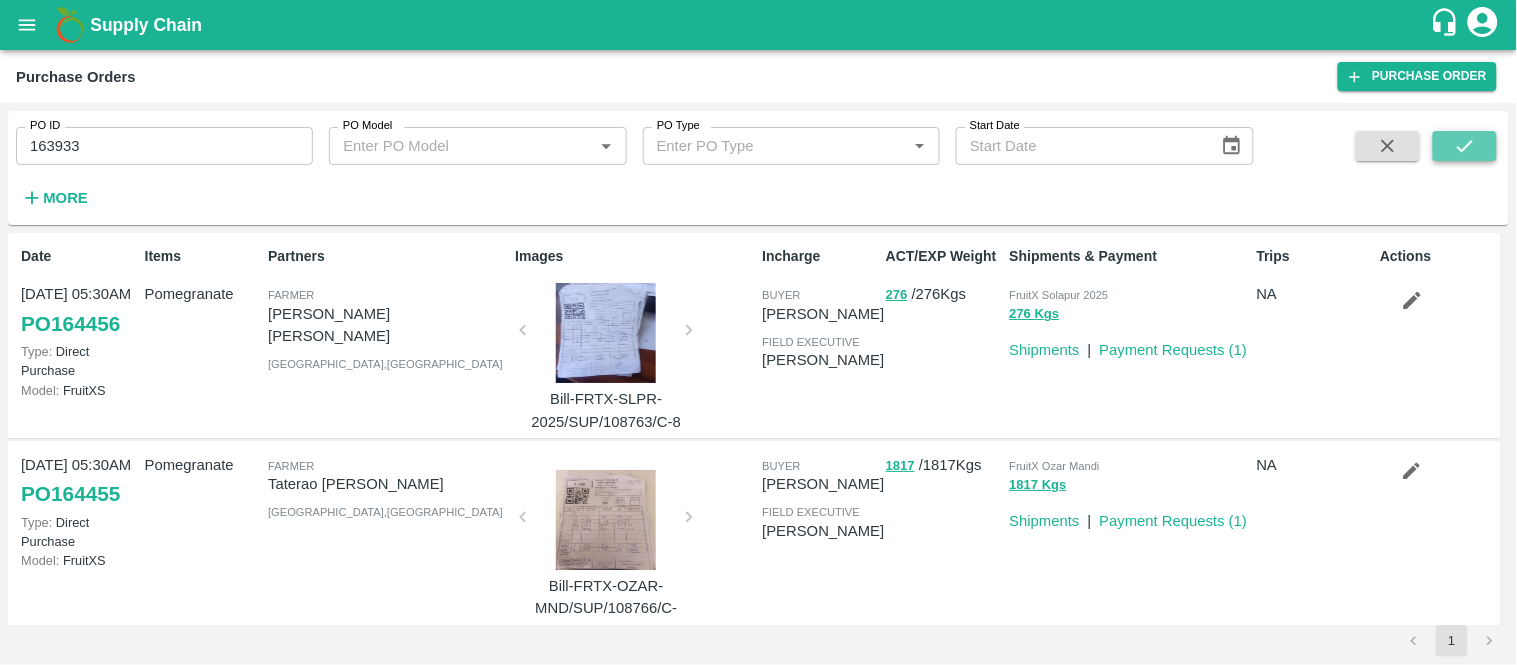 click at bounding box center (1465, 146) 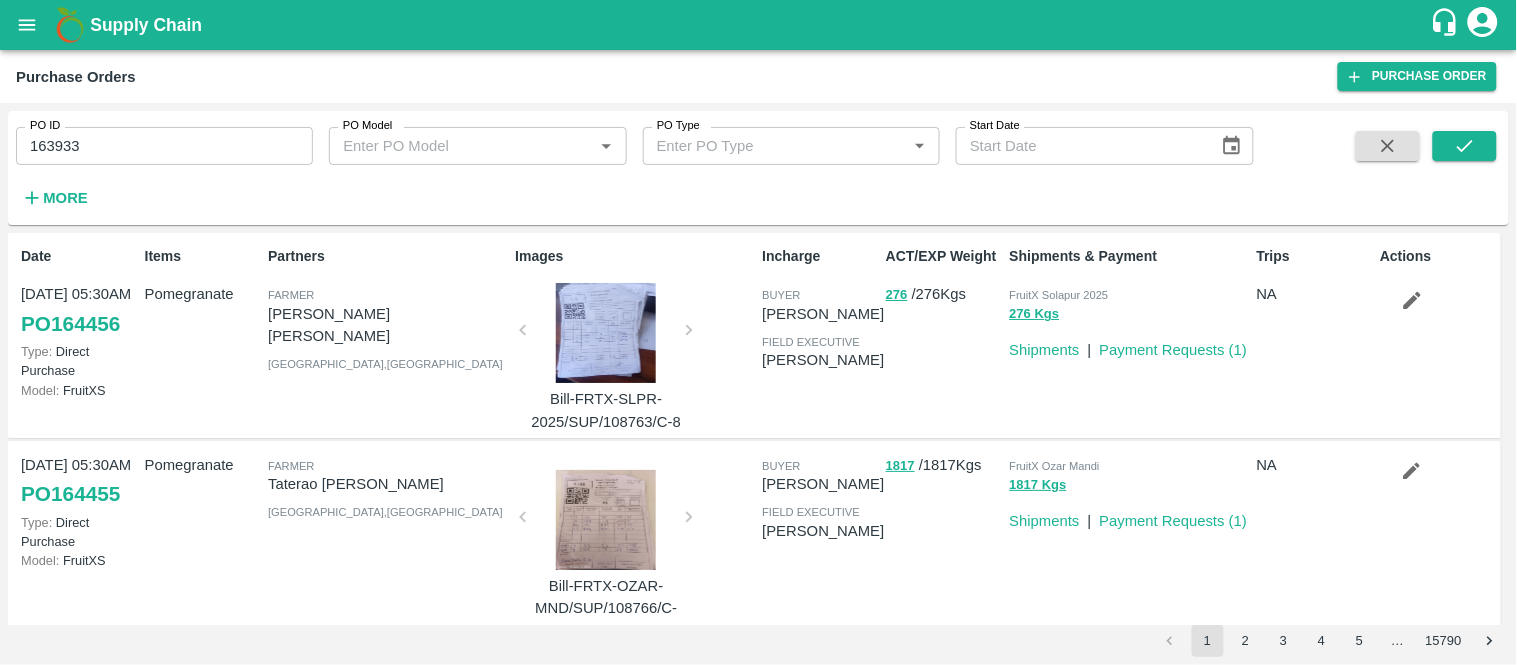 type 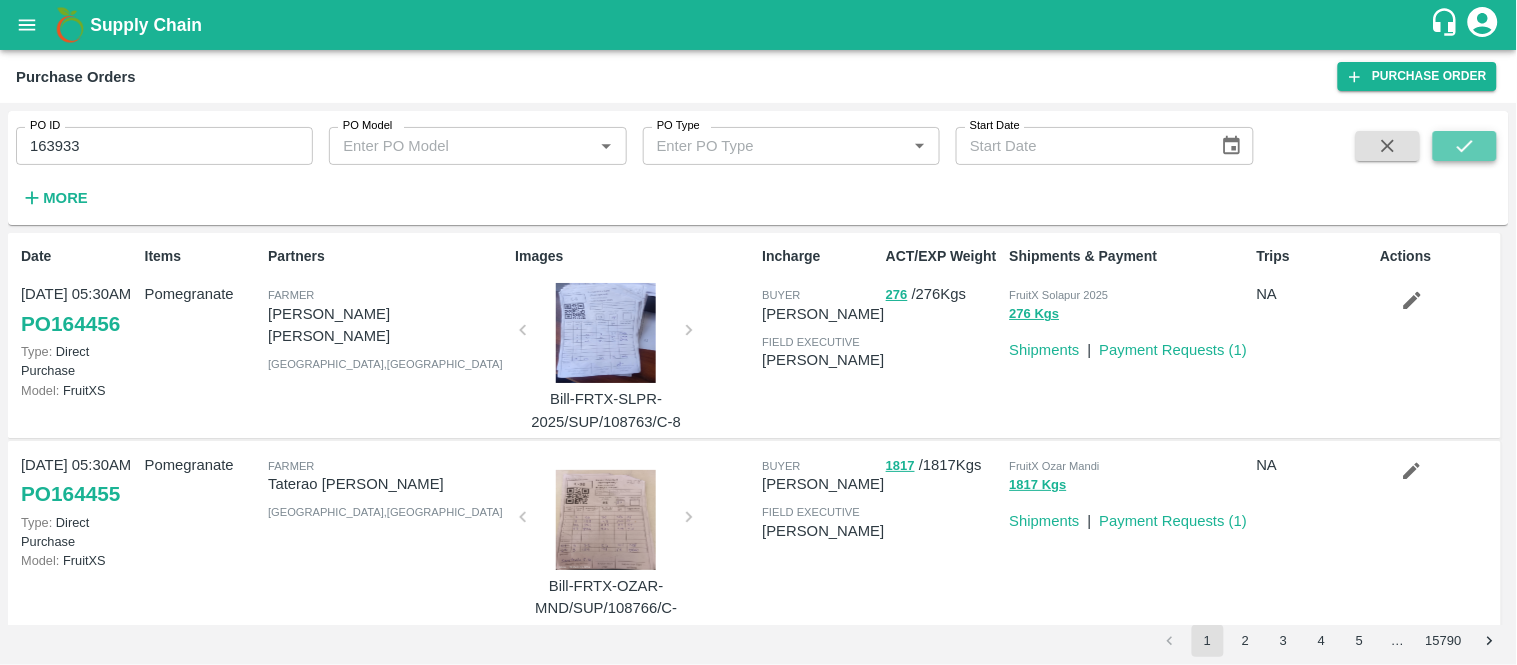 click at bounding box center [1465, 146] 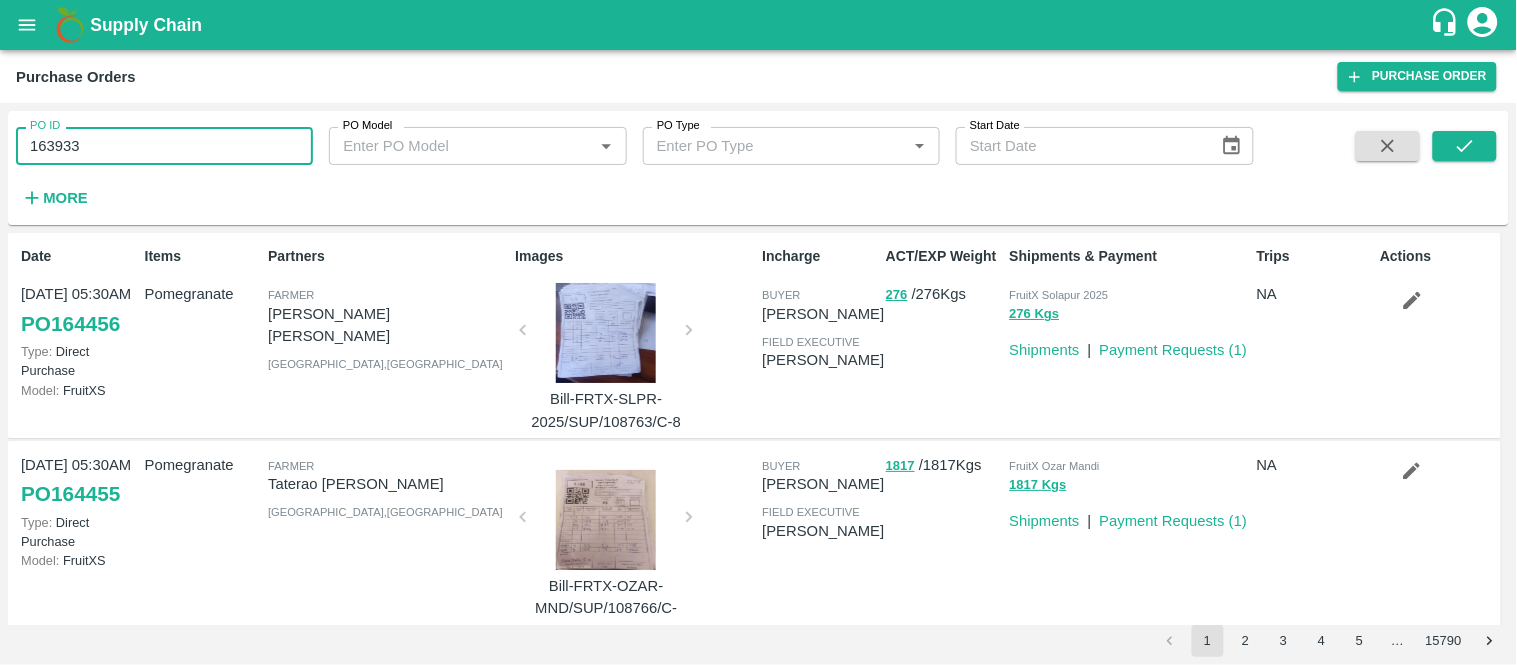 click on "163933" at bounding box center [164, 146] 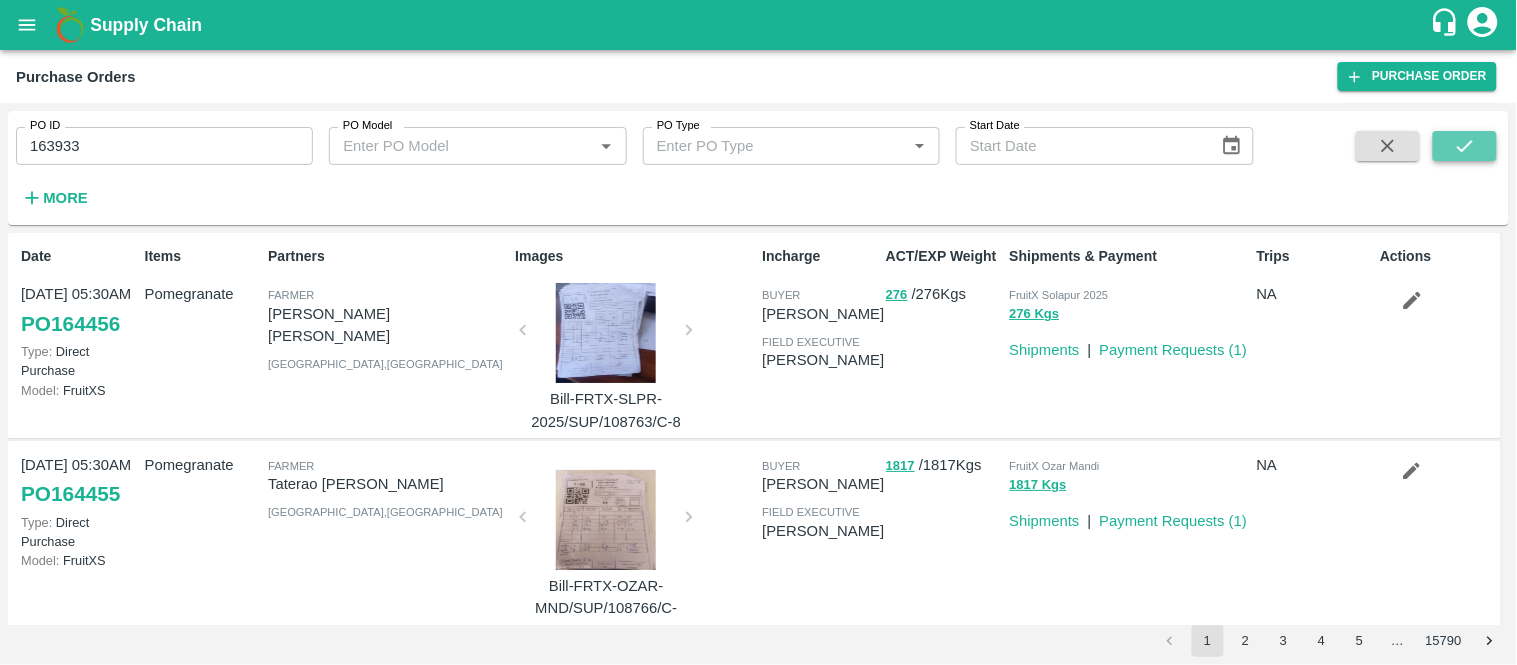 click at bounding box center (1465, 146) 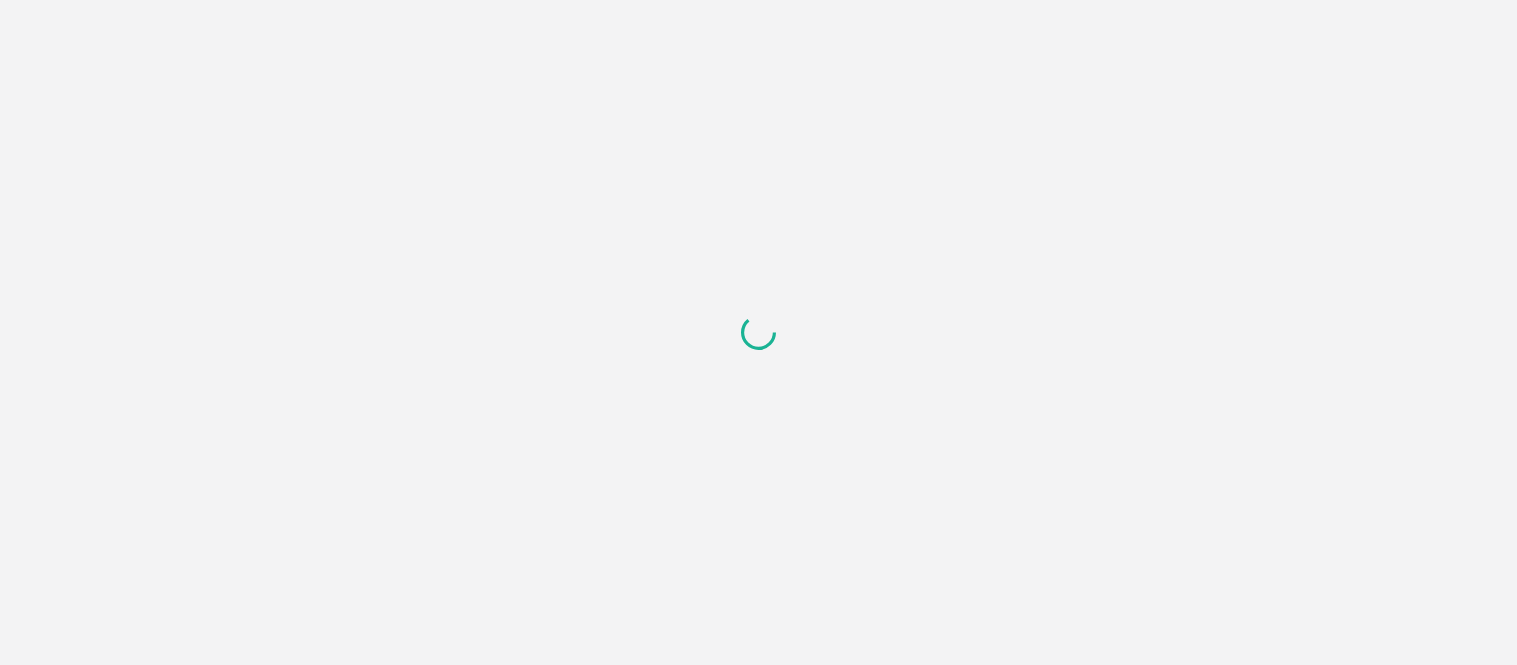 scroll, scrollTop: 0, scrollLeft: 0, axis: both 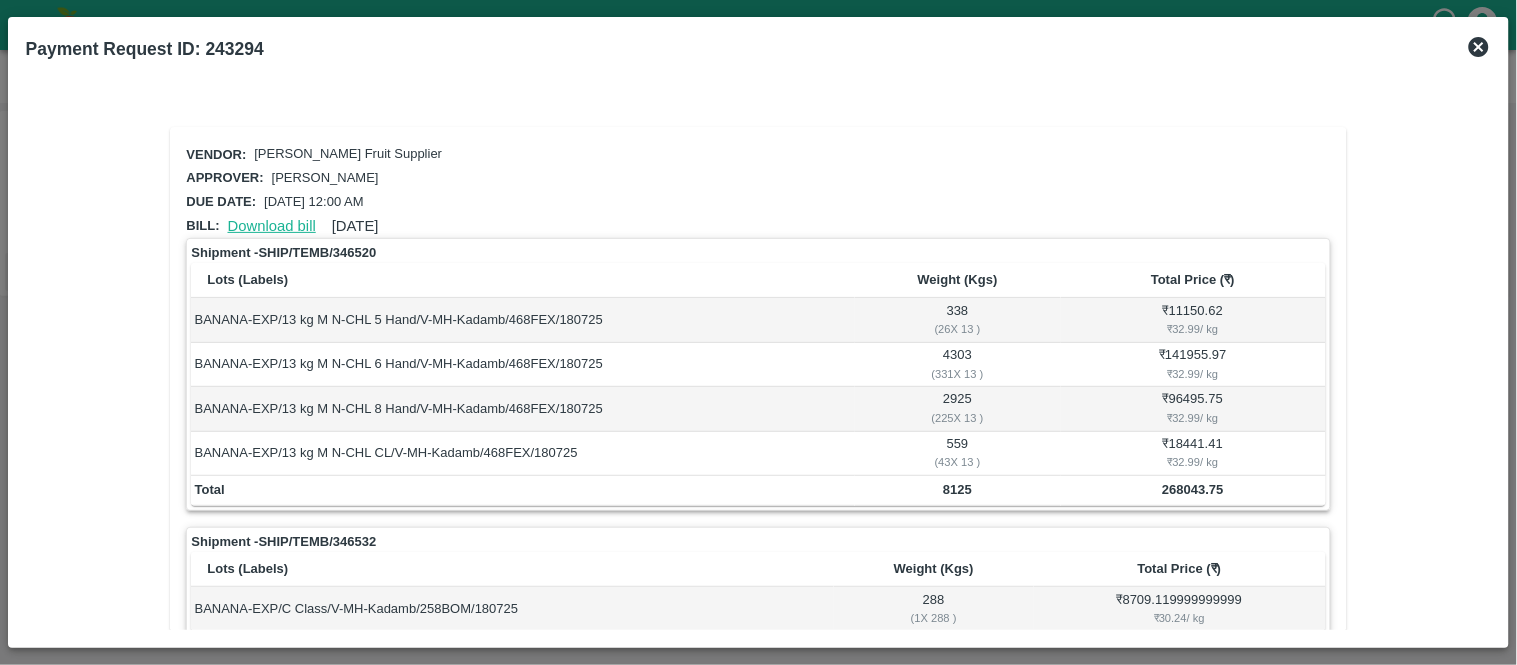 click on "Download bill" at bounding box center [272, 226] 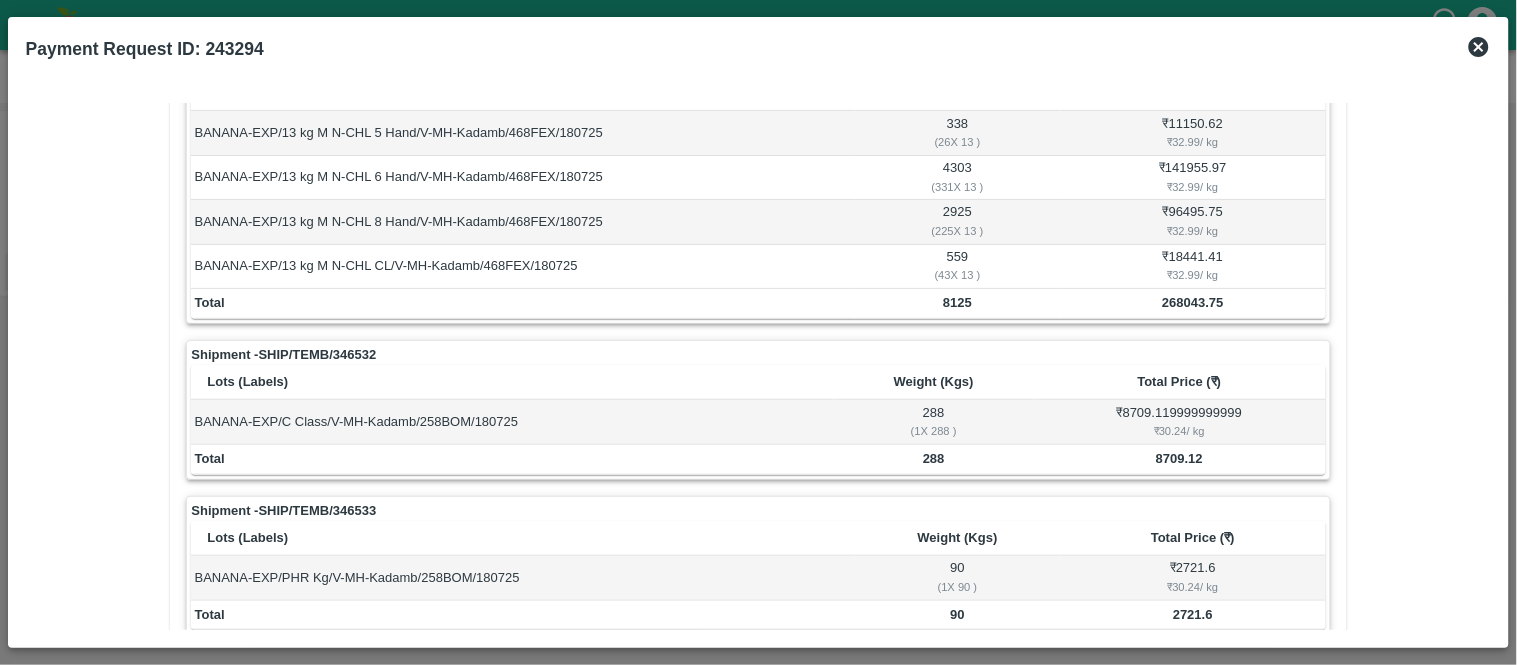 scroll, scrollTop: 0, scrollLeft: 0, axis: both 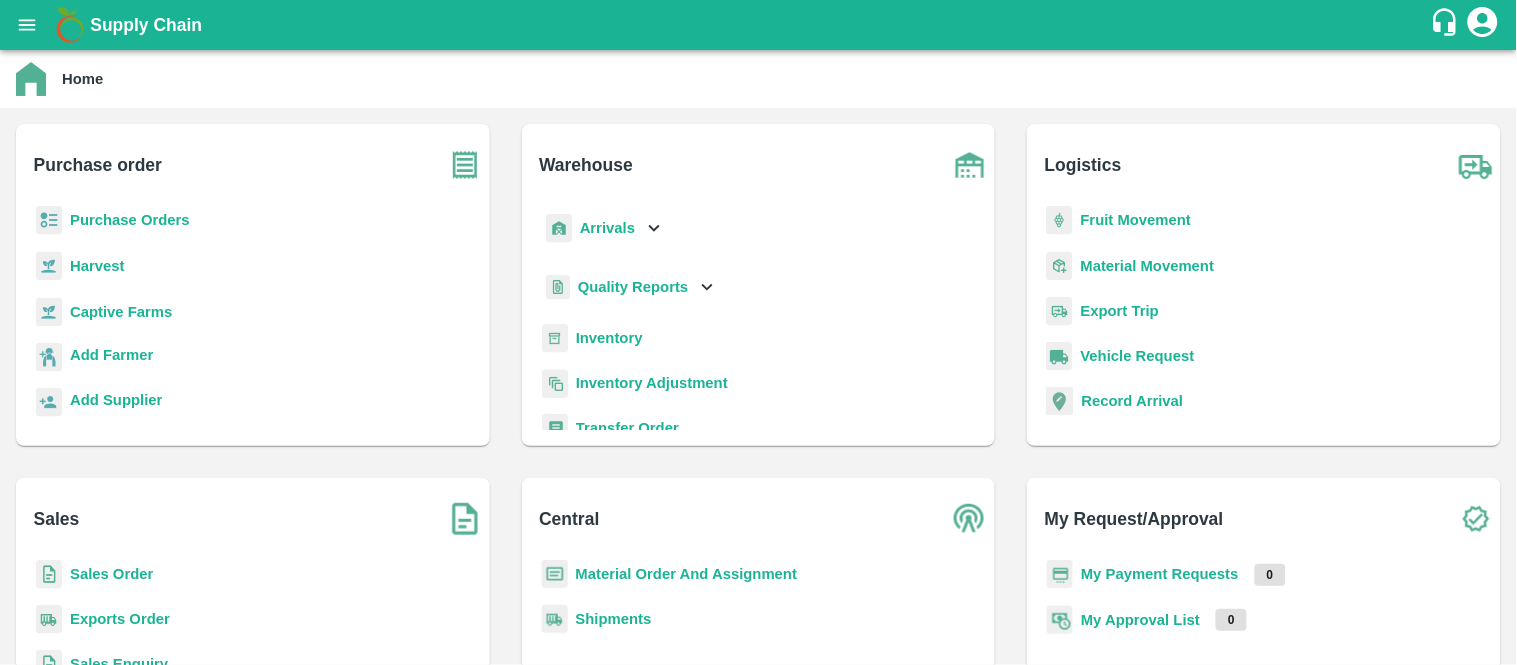 click on "Purchase Orders" at bounding box center (253, 228) 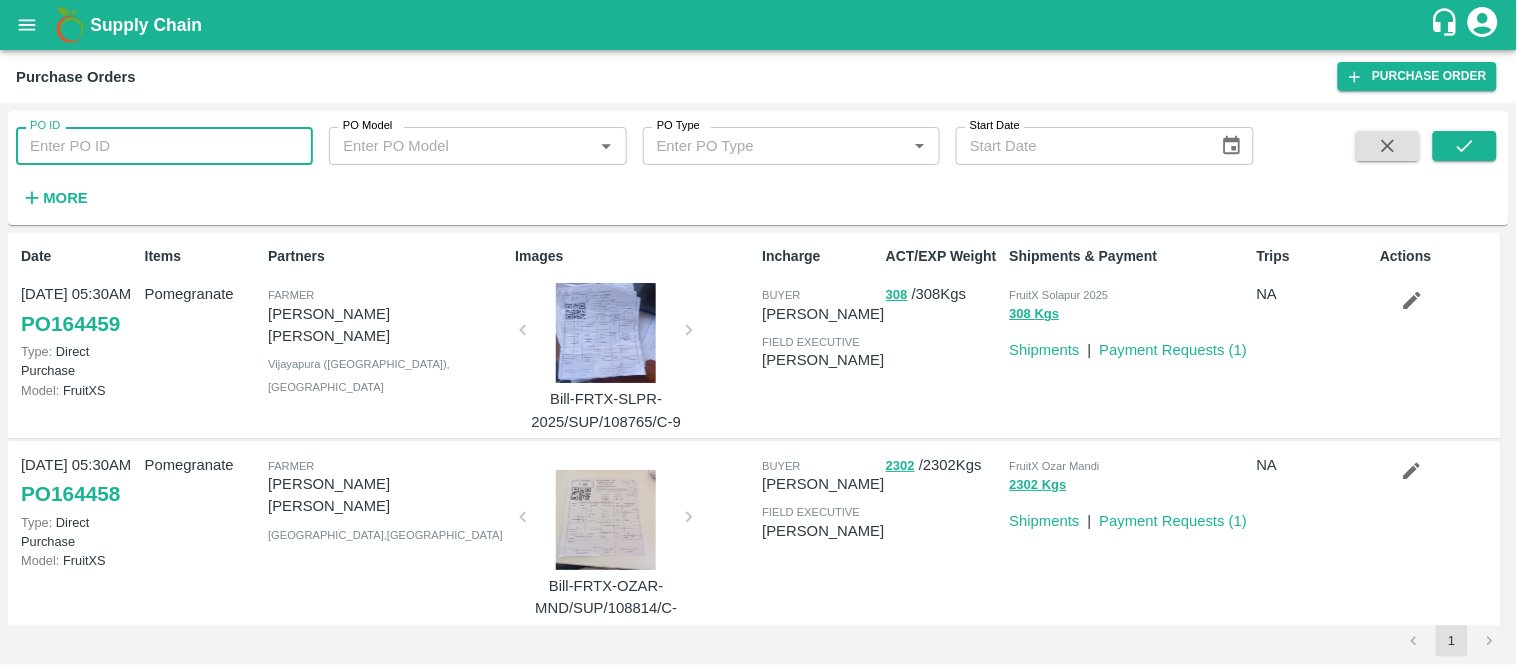 click on "PO ID" at bounding box center (164, 146) 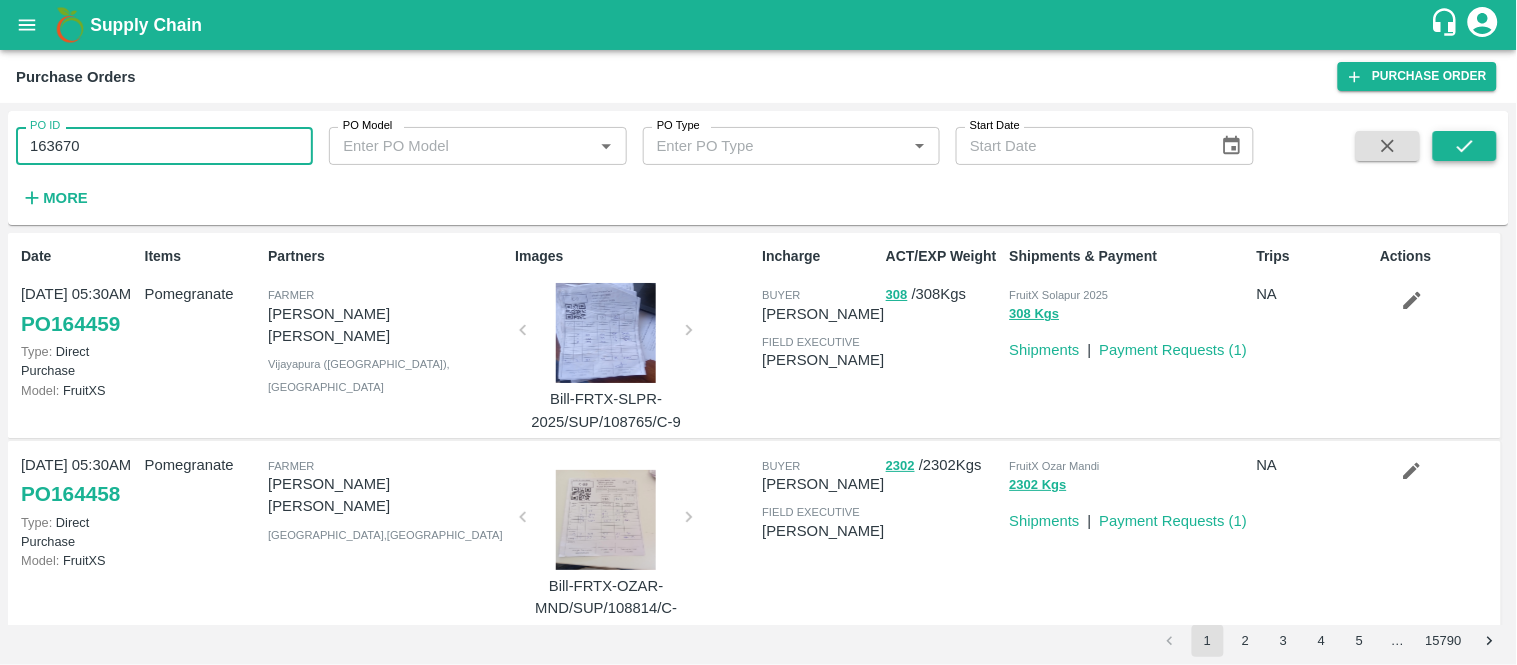 type on "163670" 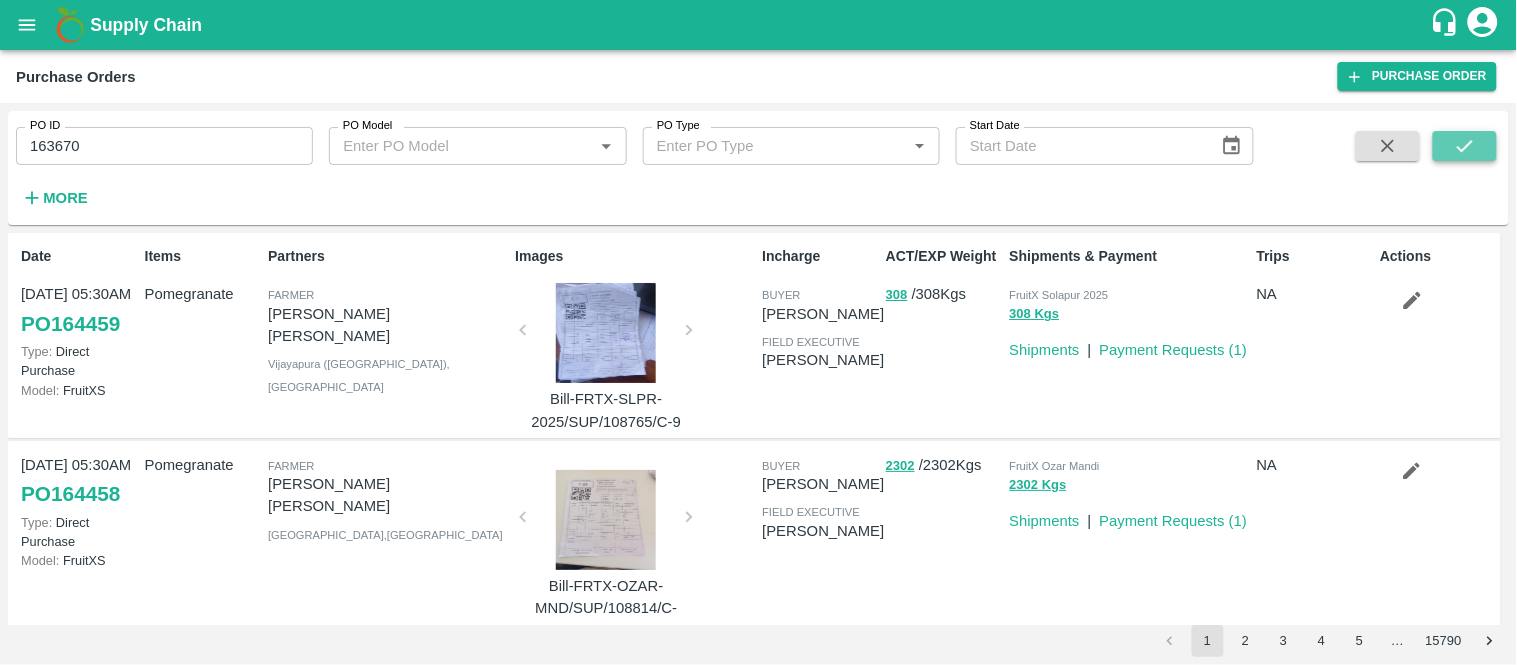 click 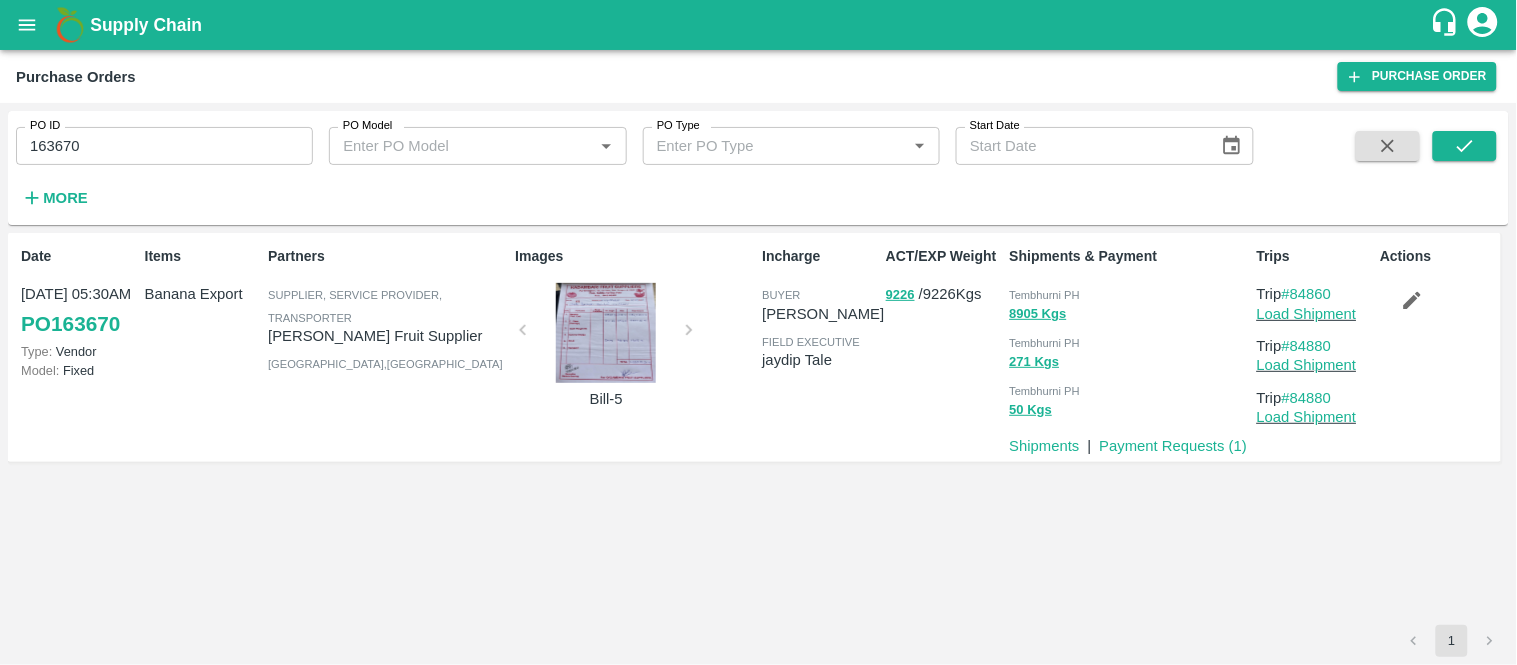 type 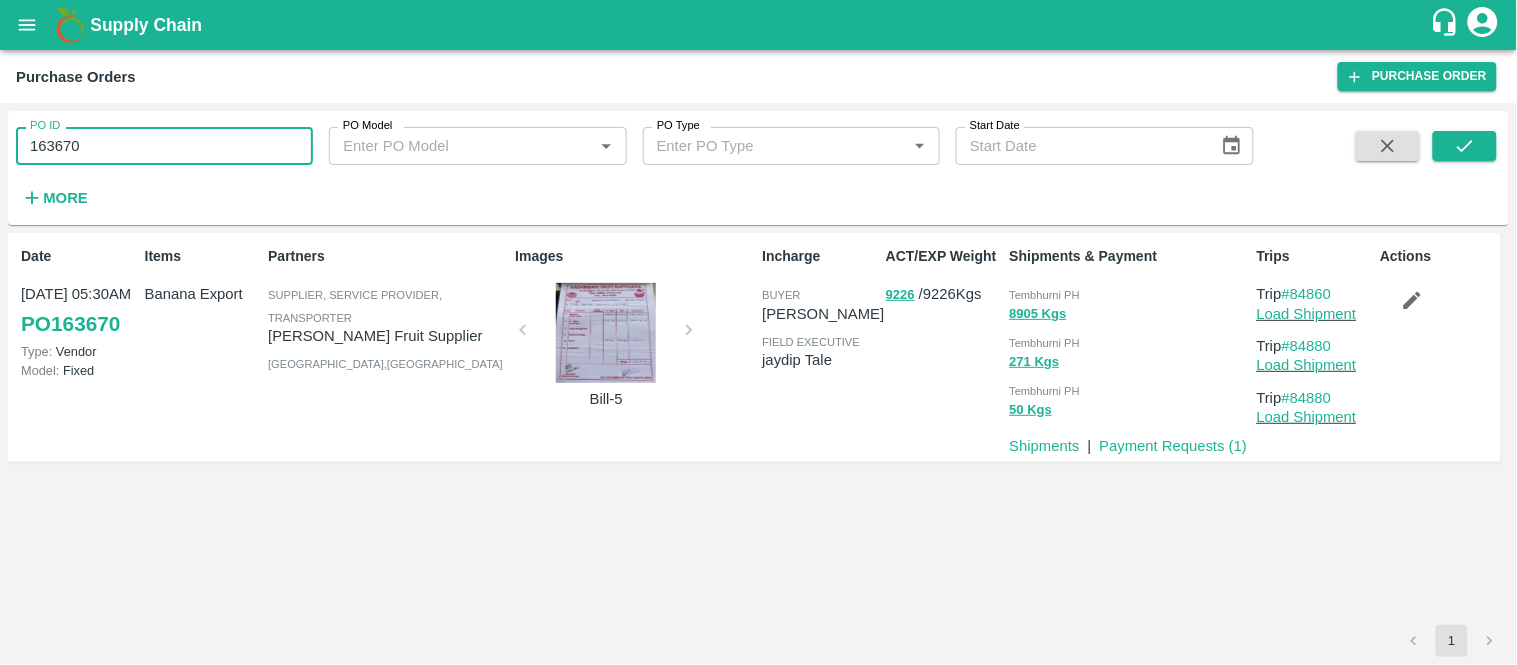 click on "163670" at bounding box center (164, 146) 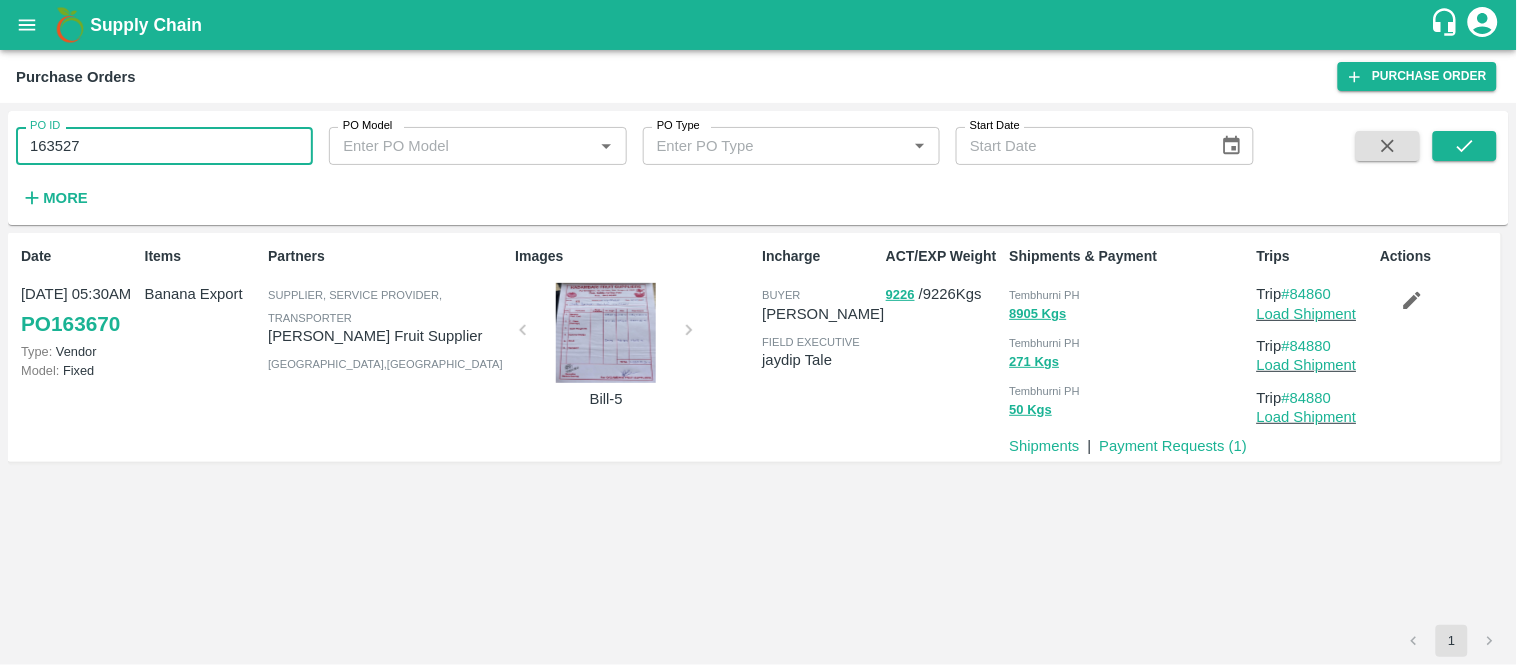 click on "163527" at bounding box center [164, 146] 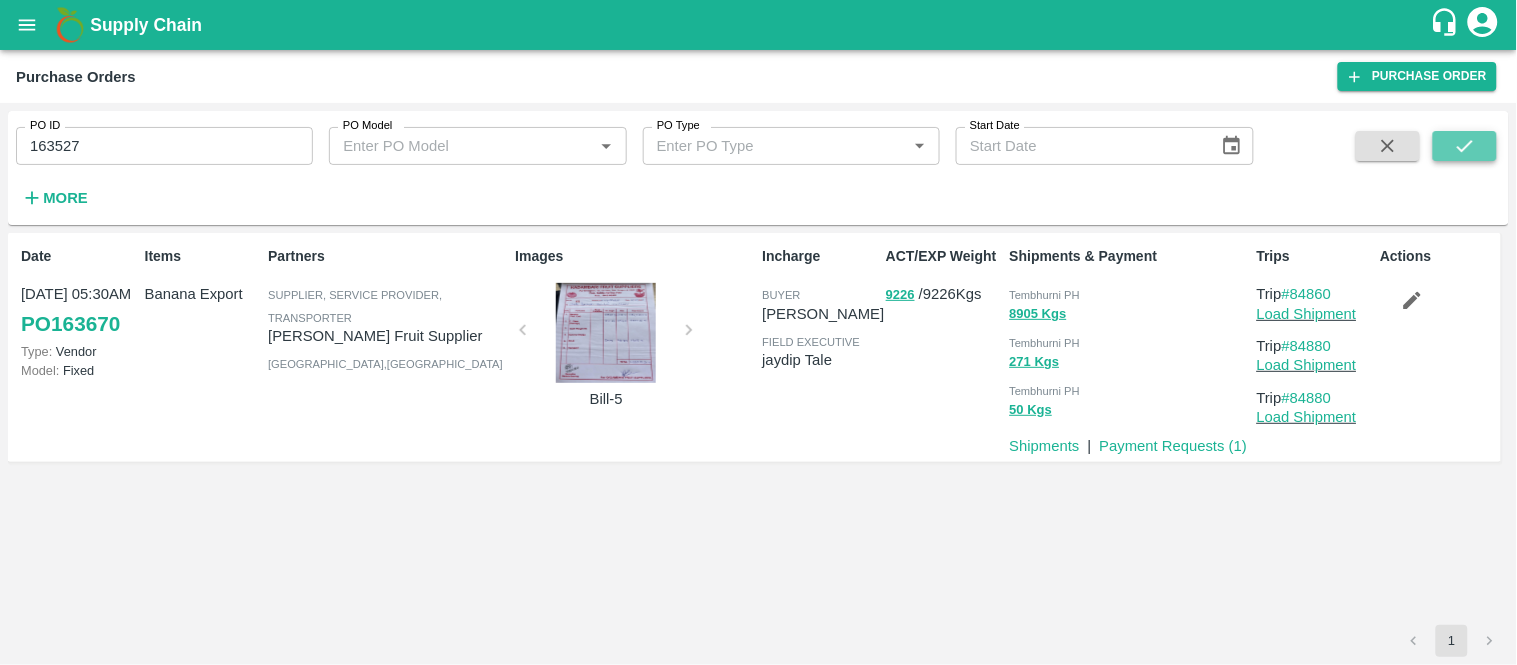 click at bounding box center (1465, 146) 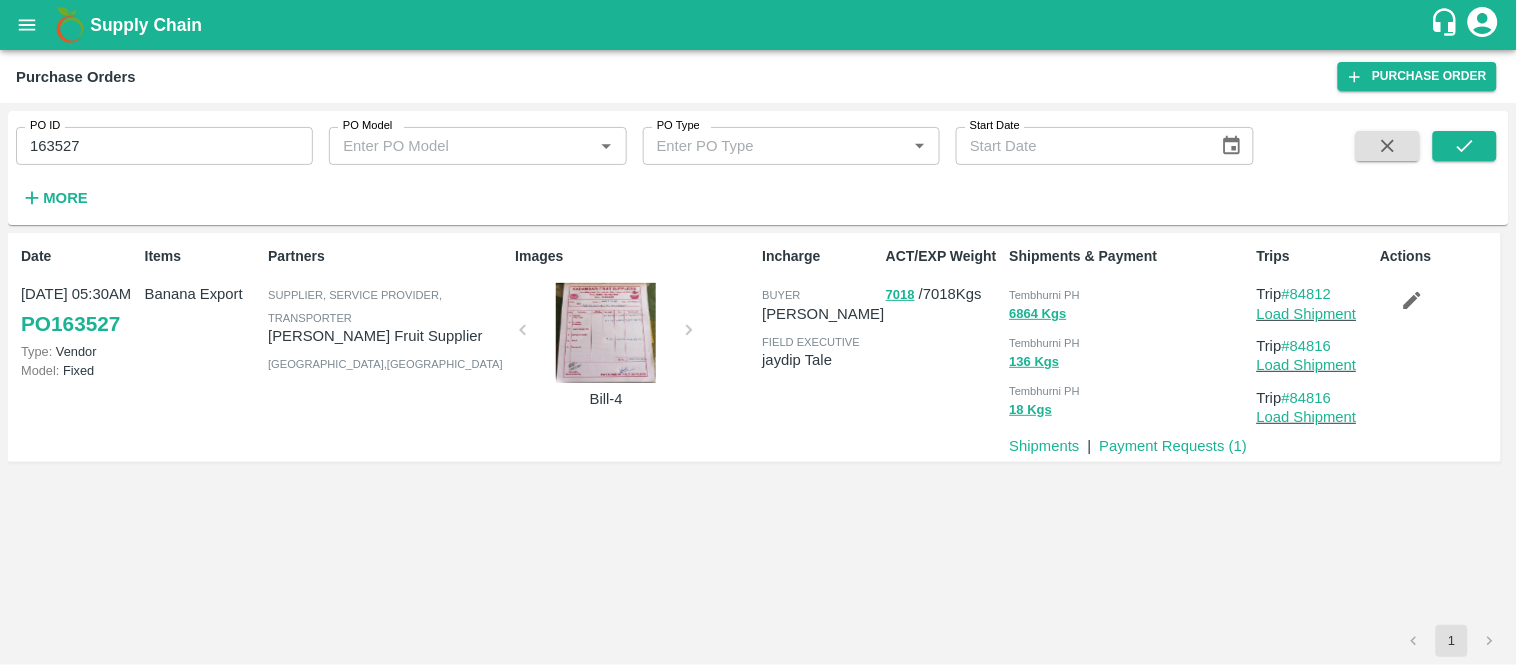 click on "163527" at bounding box center (164, 146) 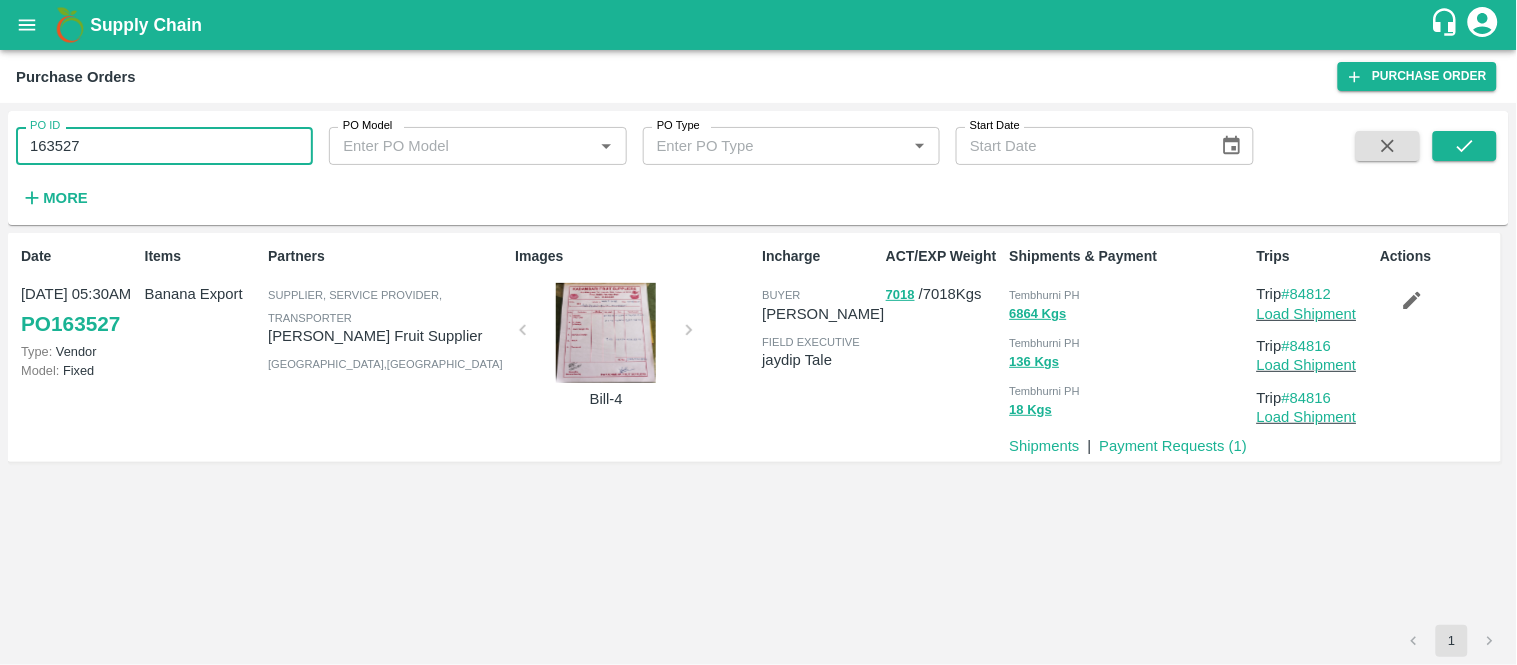 click on "163527" at bounding box center (164, 146) 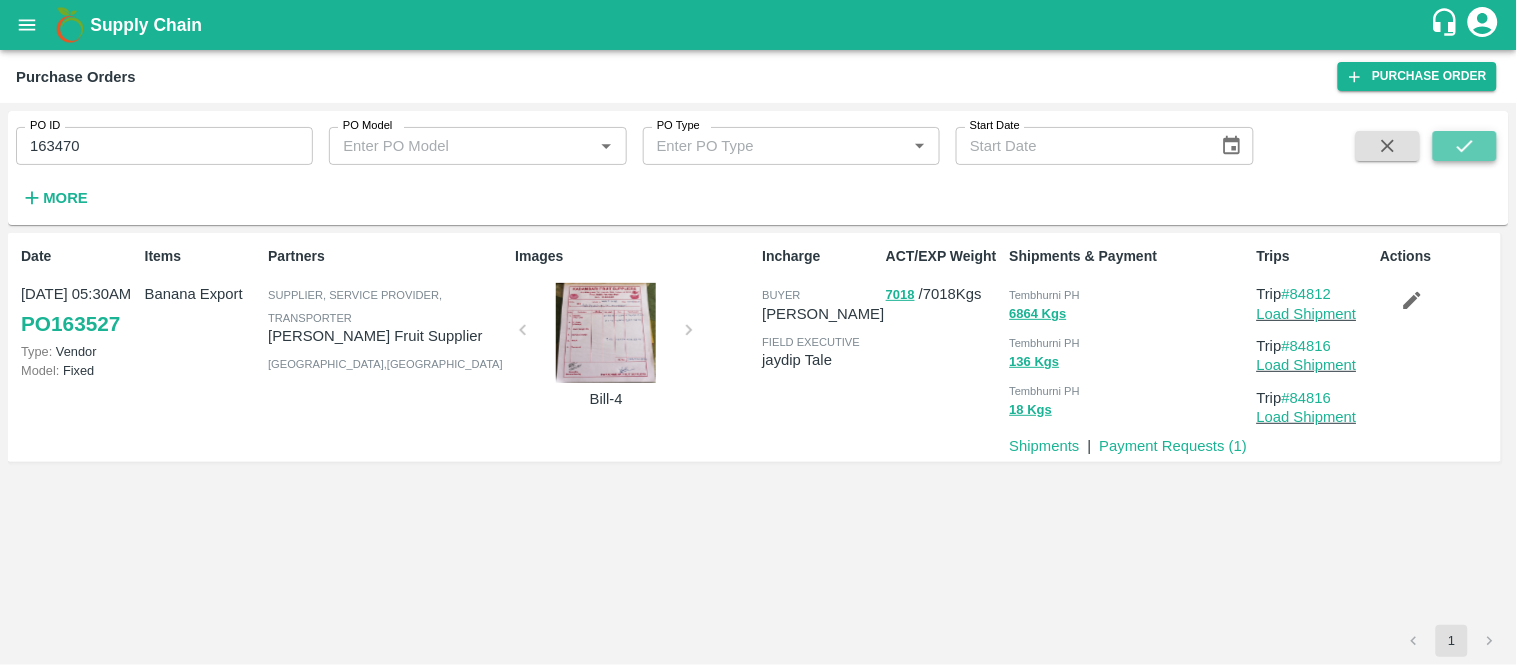 click 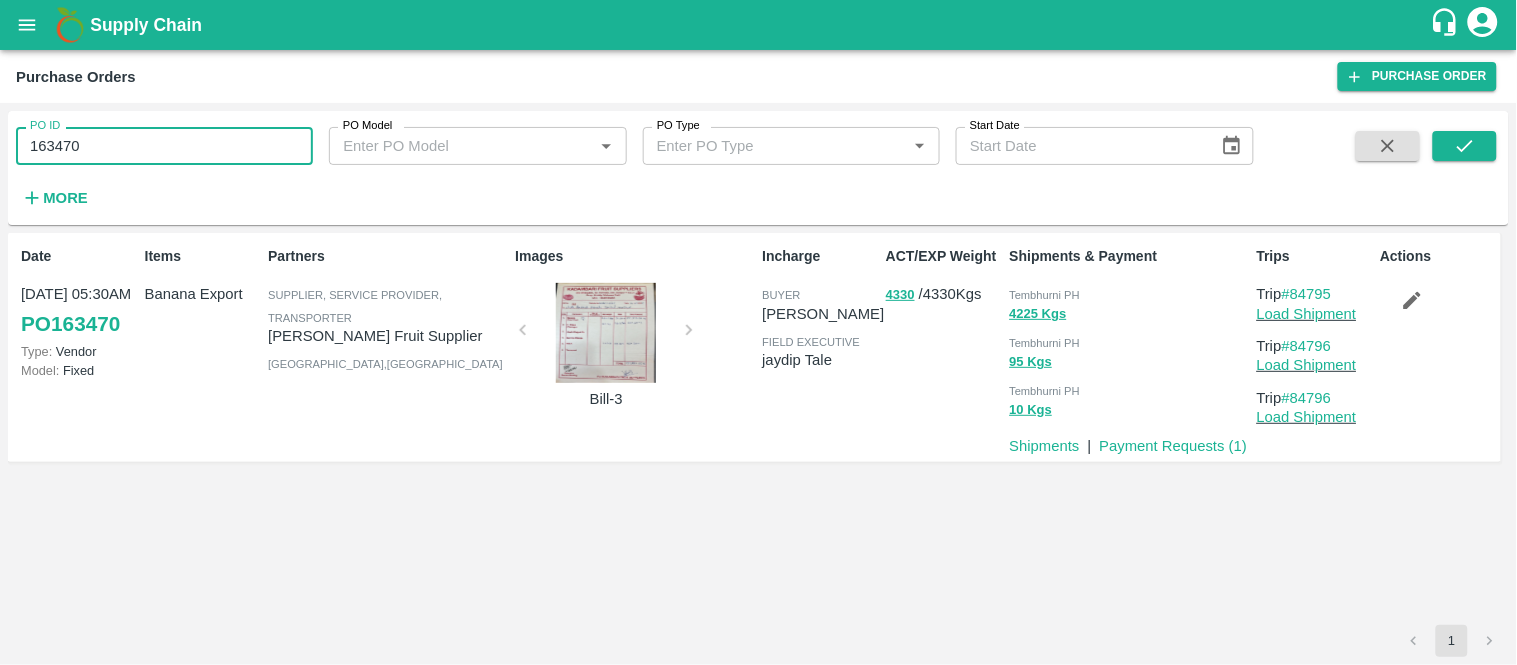 click on "163470" at bounding box center [164, 146] 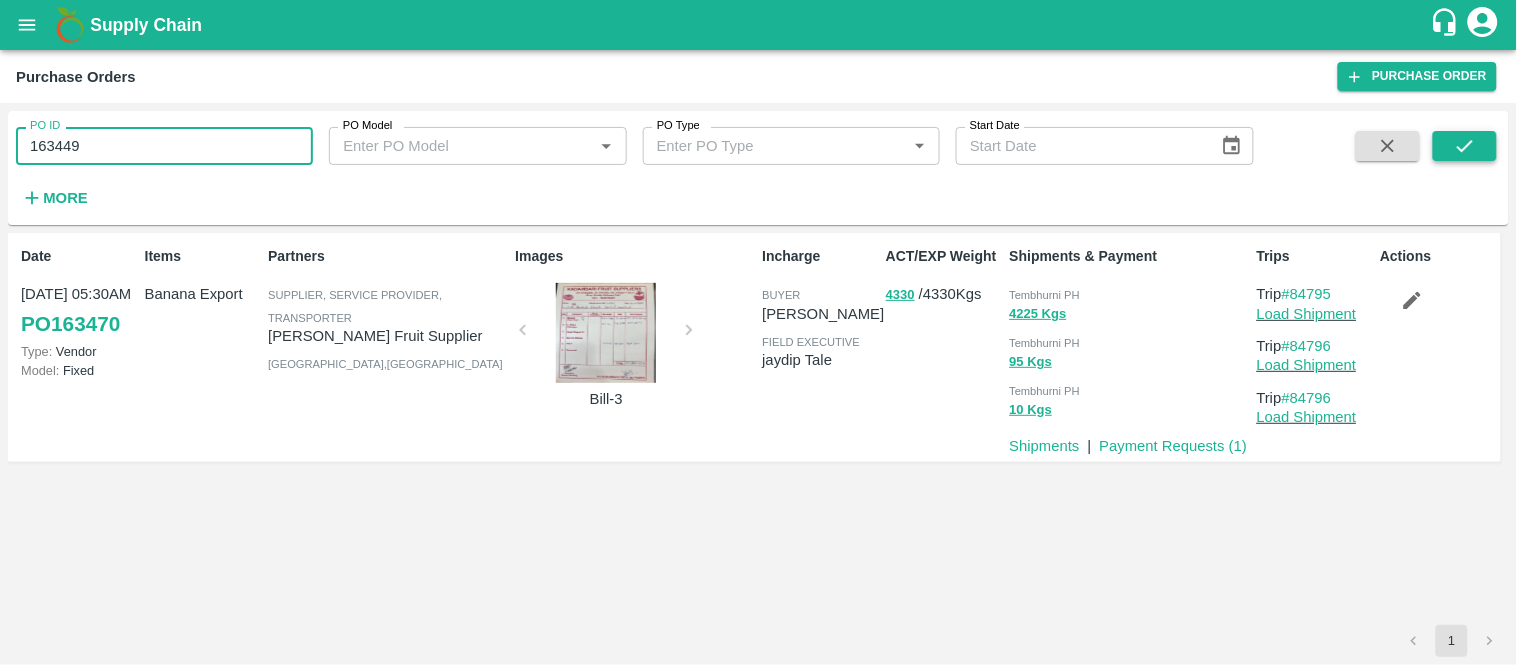 click 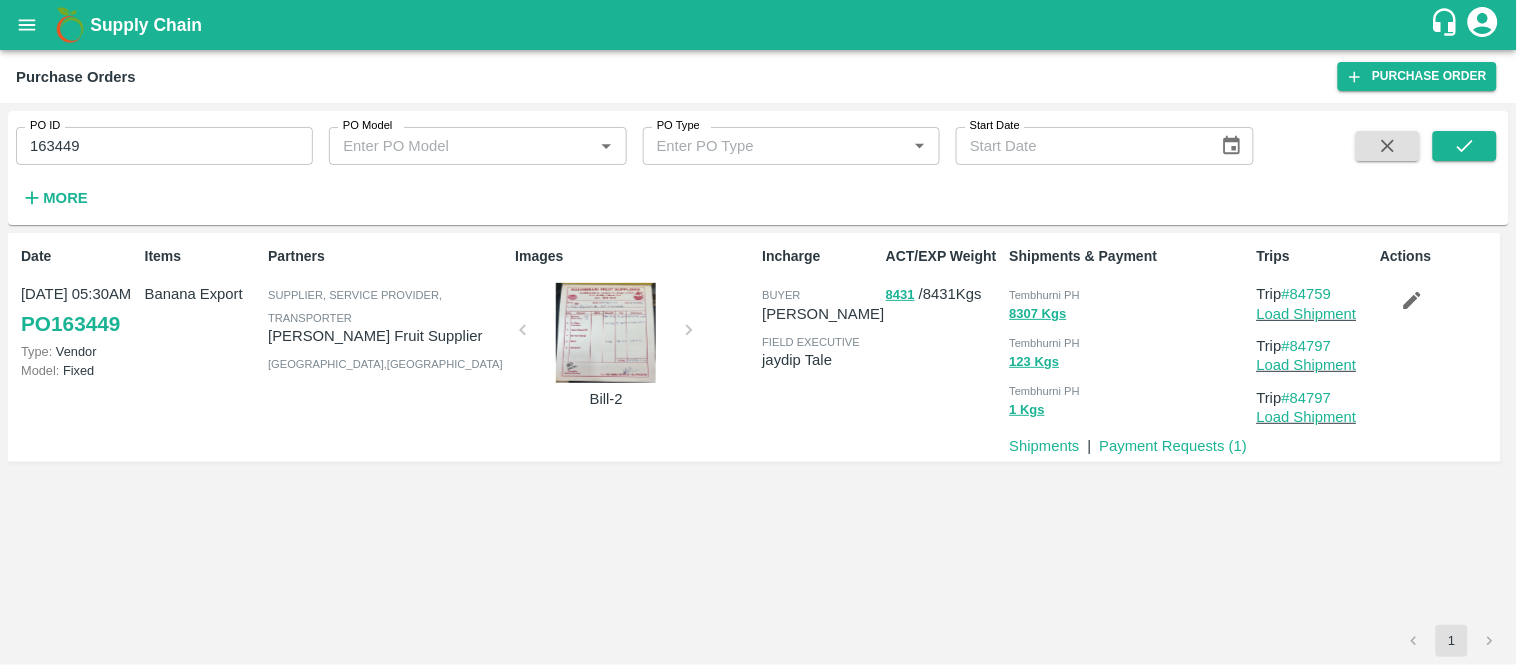 click on "163449" at bounding box center [164, 146] 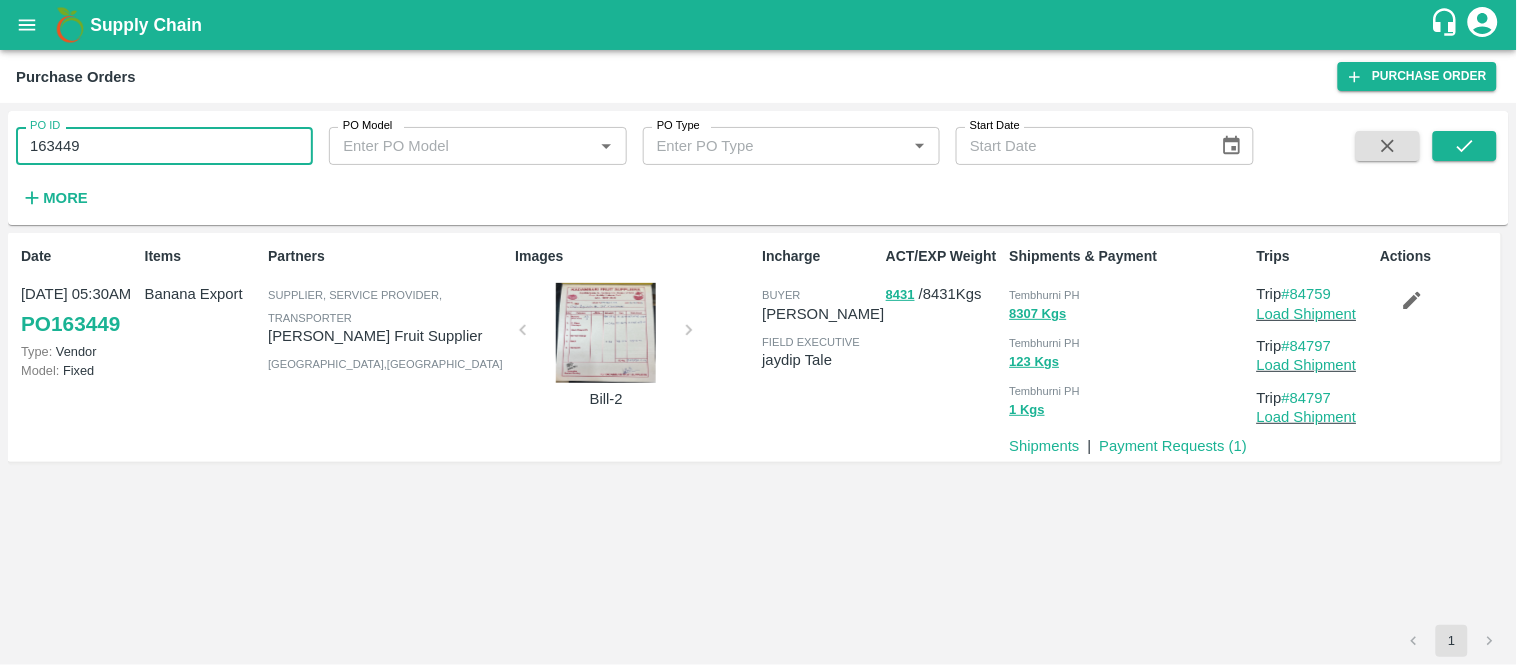 click on "163449" at bounding box center [164, 146] 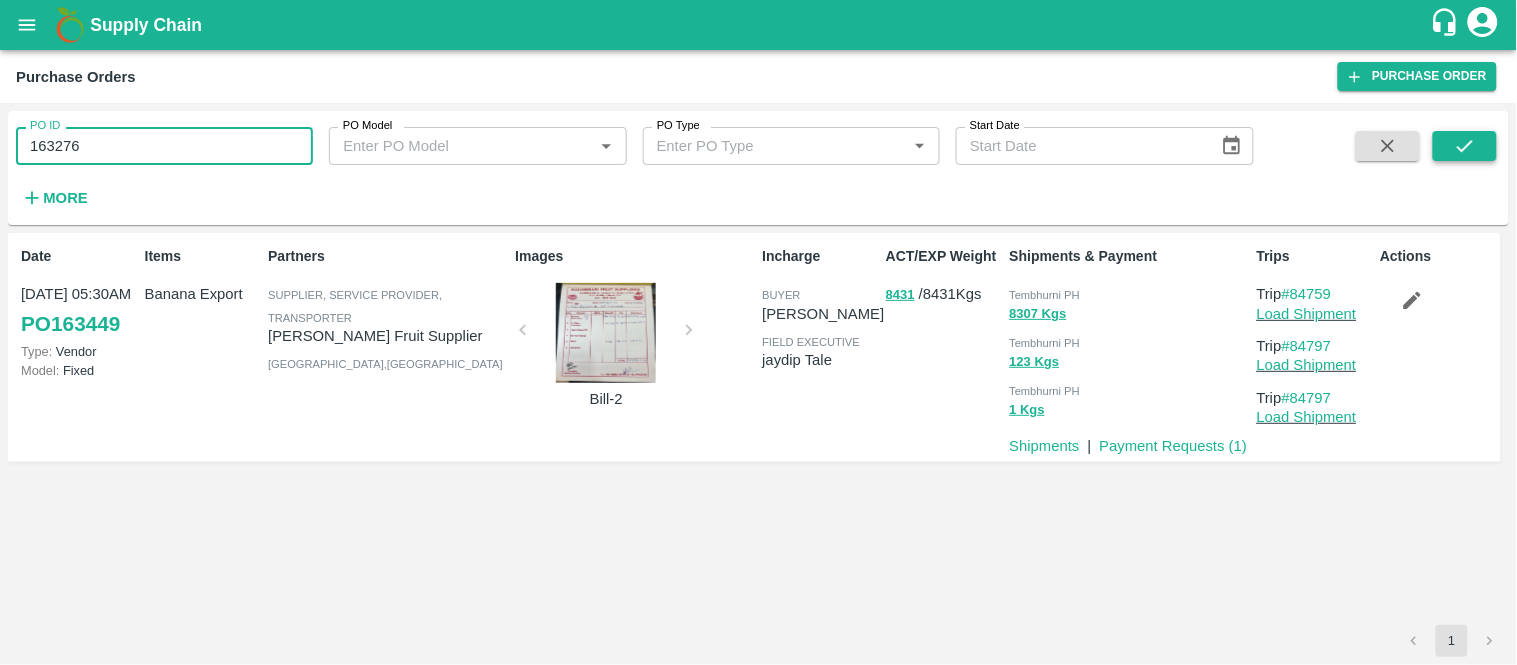 type on "163276" 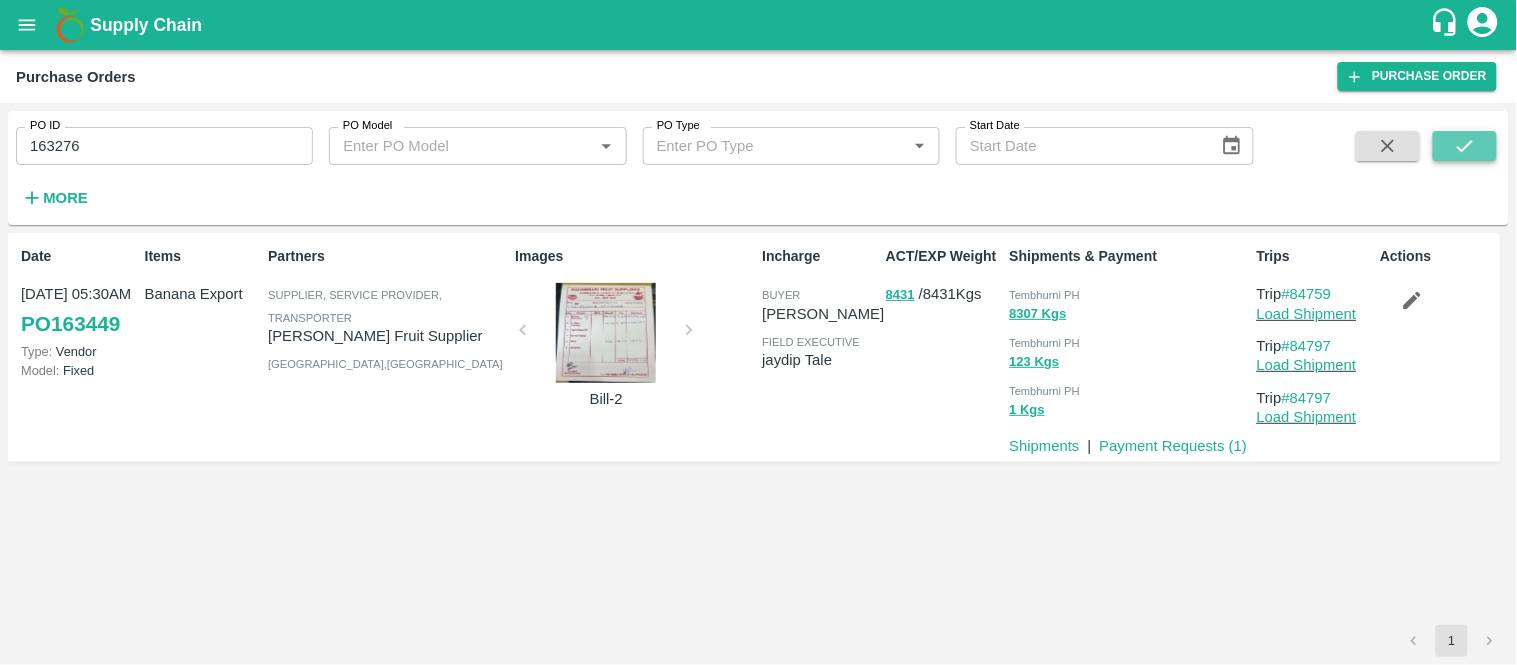 click at bounding box center [1465, 146] 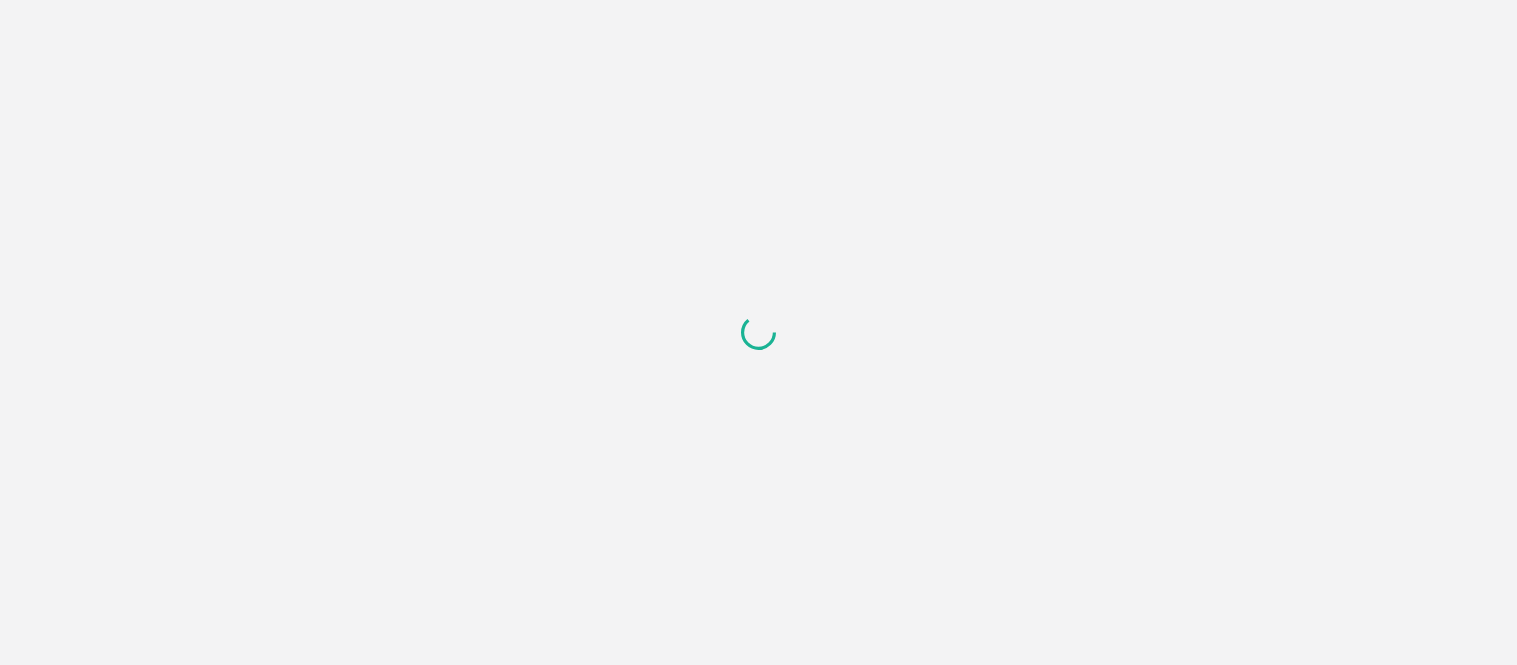 scroll, scrollTop: 0, scrollLeft: 0, axis: both 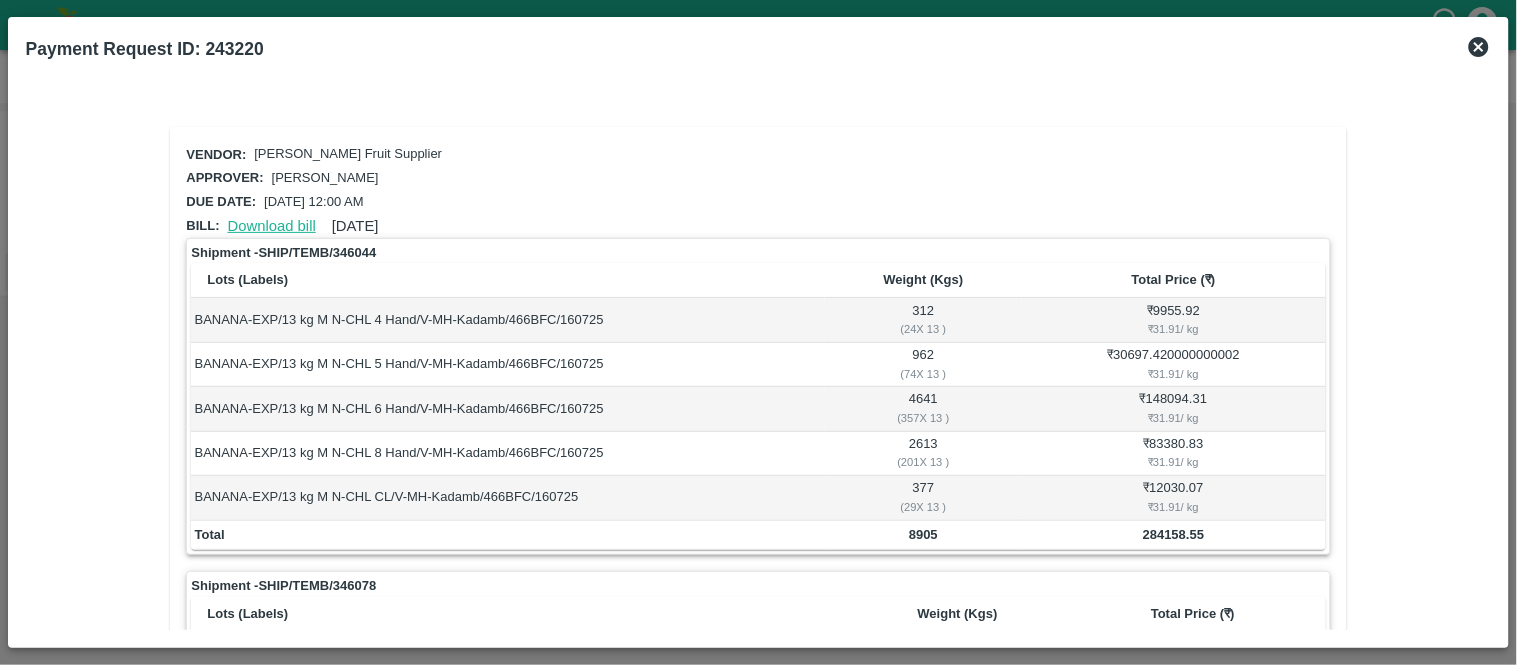 click on "Download bill" at bounding box center (272, 226) 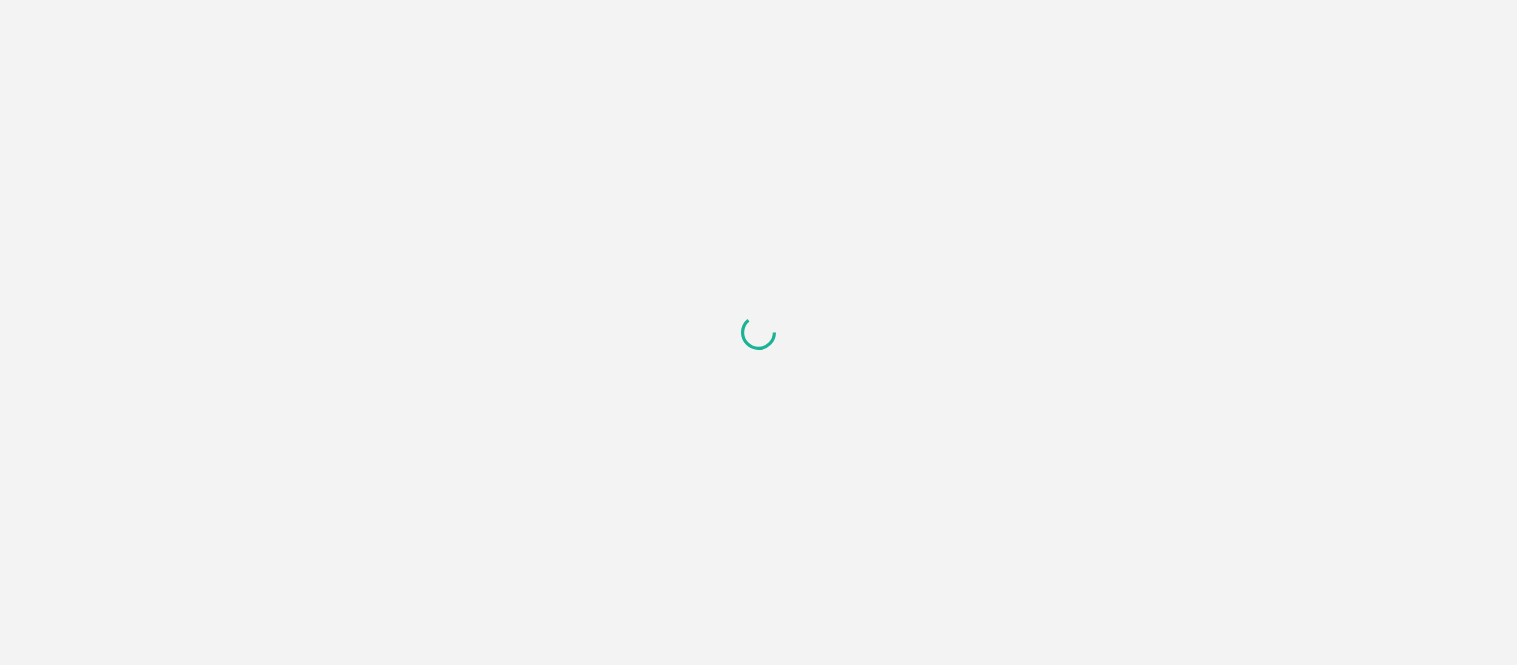 scroll, scrollTop: 0, scrollLeft: 0, axis: both 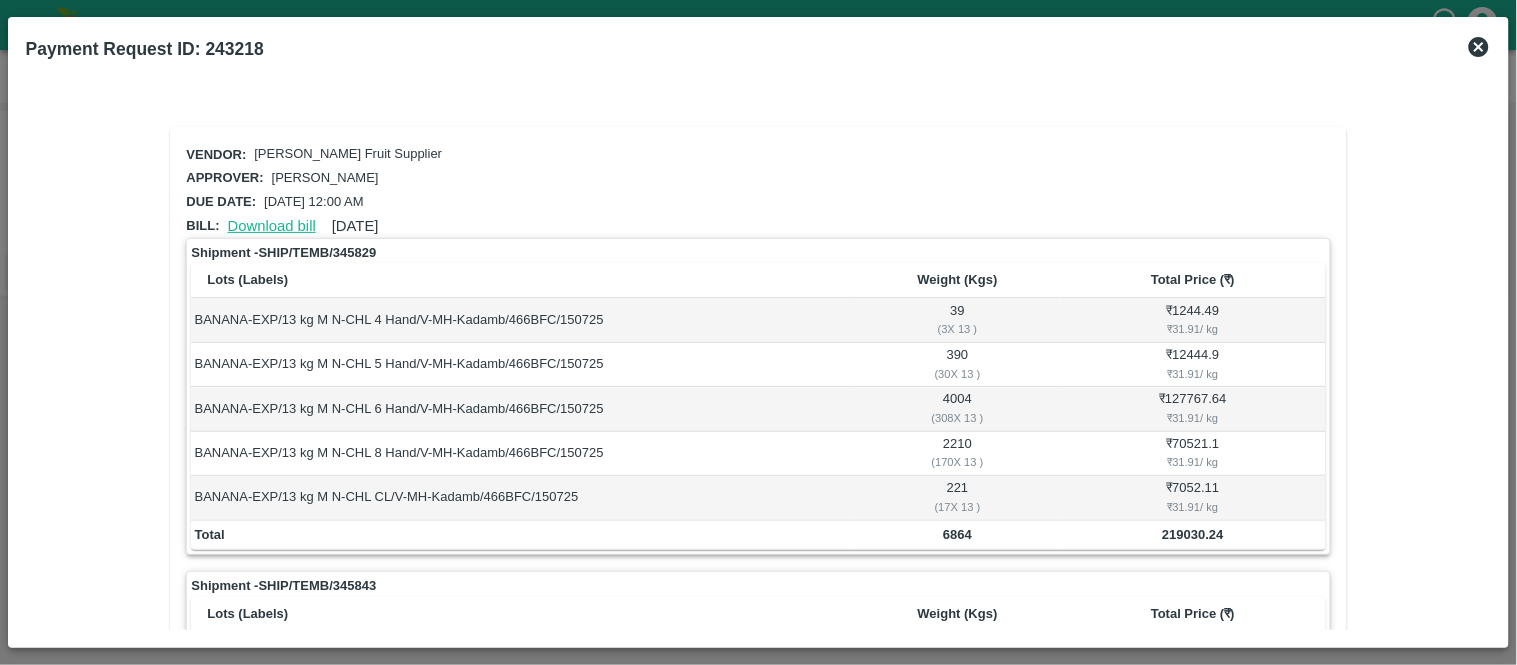 click on "Download bill" at bounding box center (272, 226) 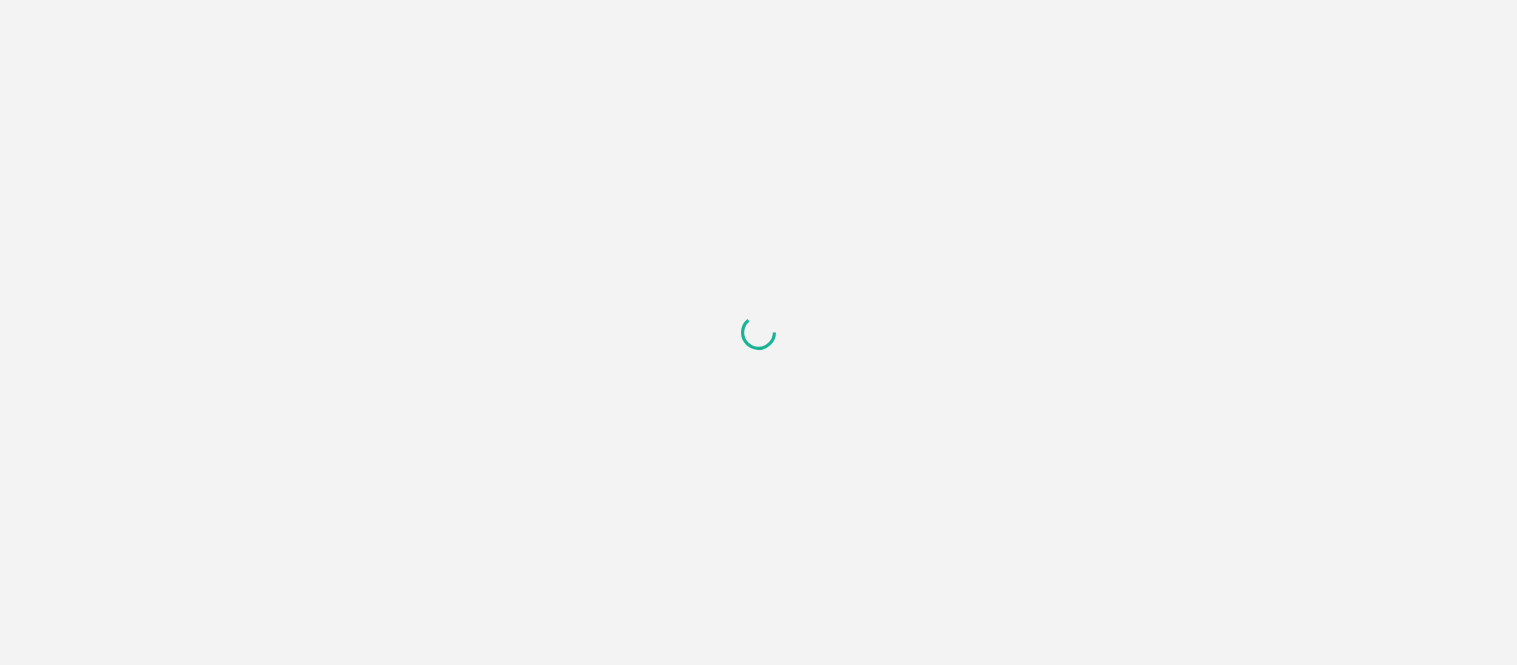 scroll, scrollTop: 0, scrollLeft: 0, axis: both 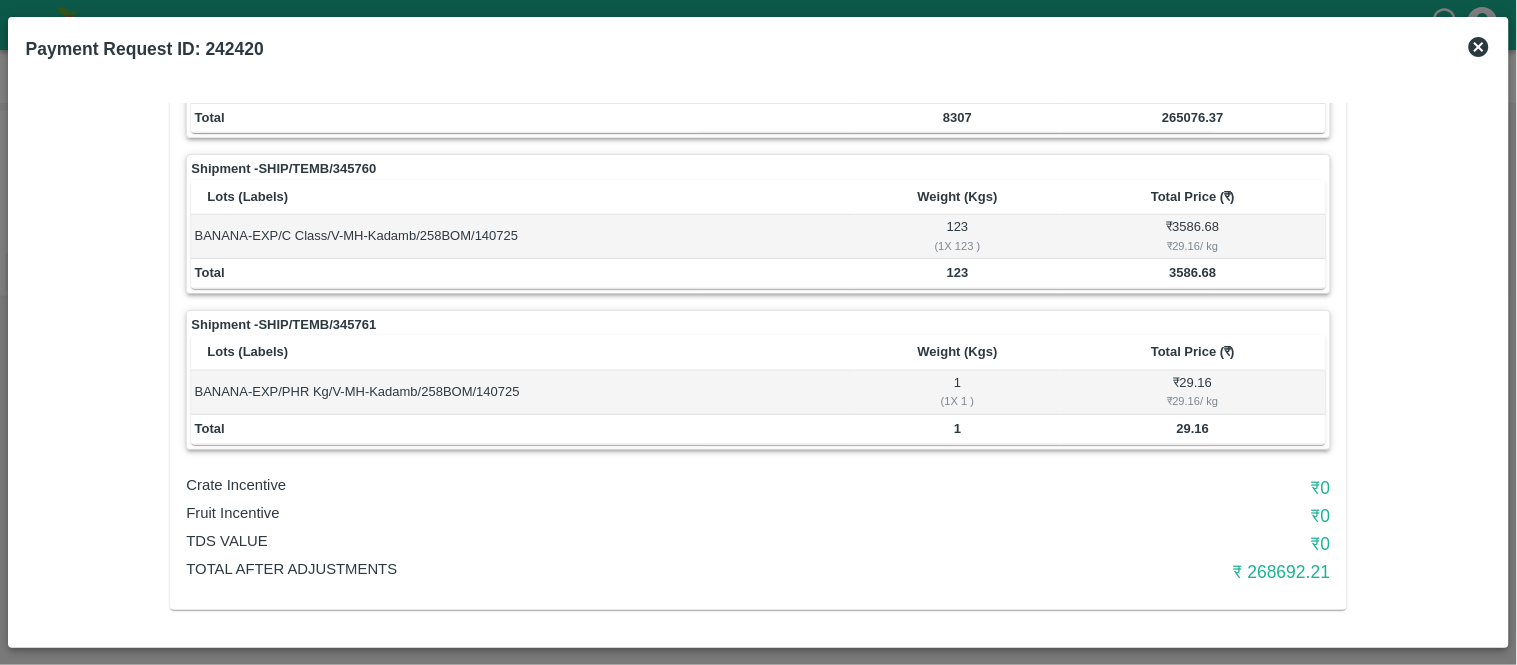 click on "Shipment -  SHIP/TEMB/345760" at bounding box center [283, 169] 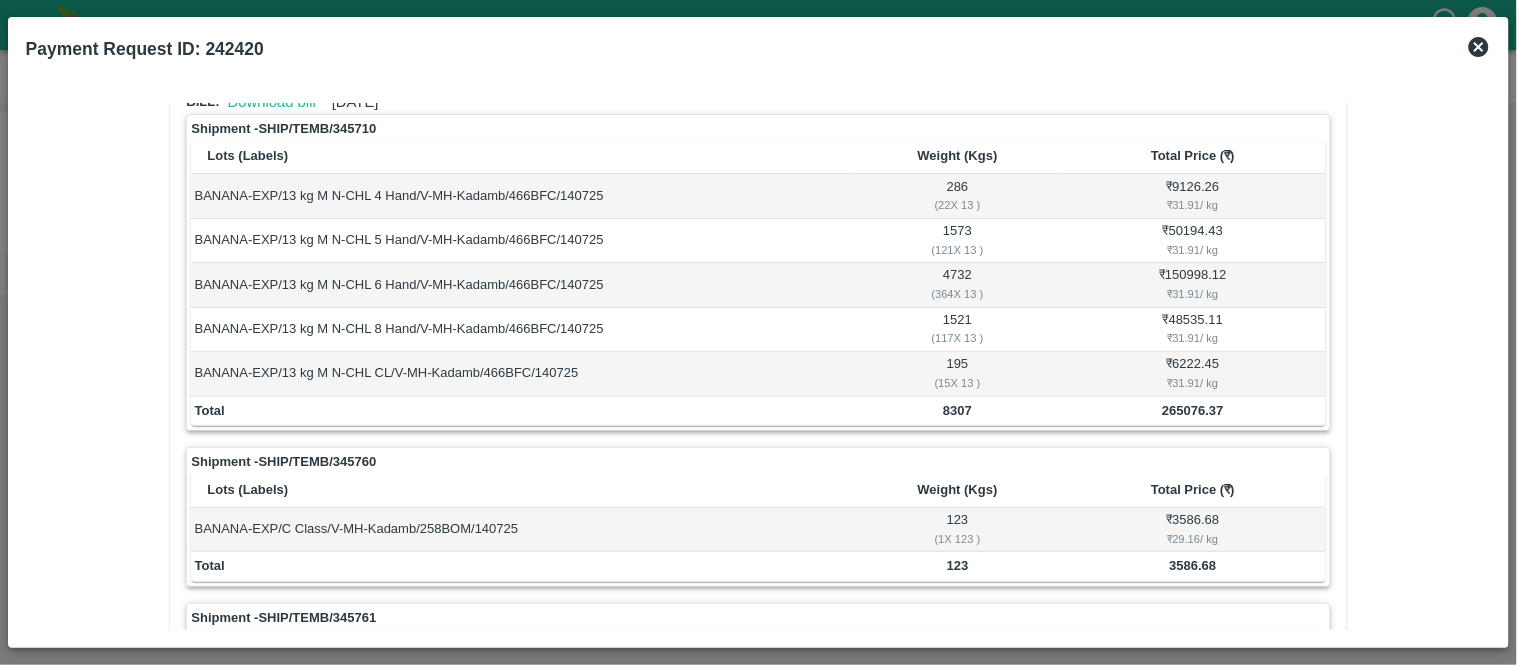 scroll, scrollTop: 0, scrollLeft: 0, axis: both 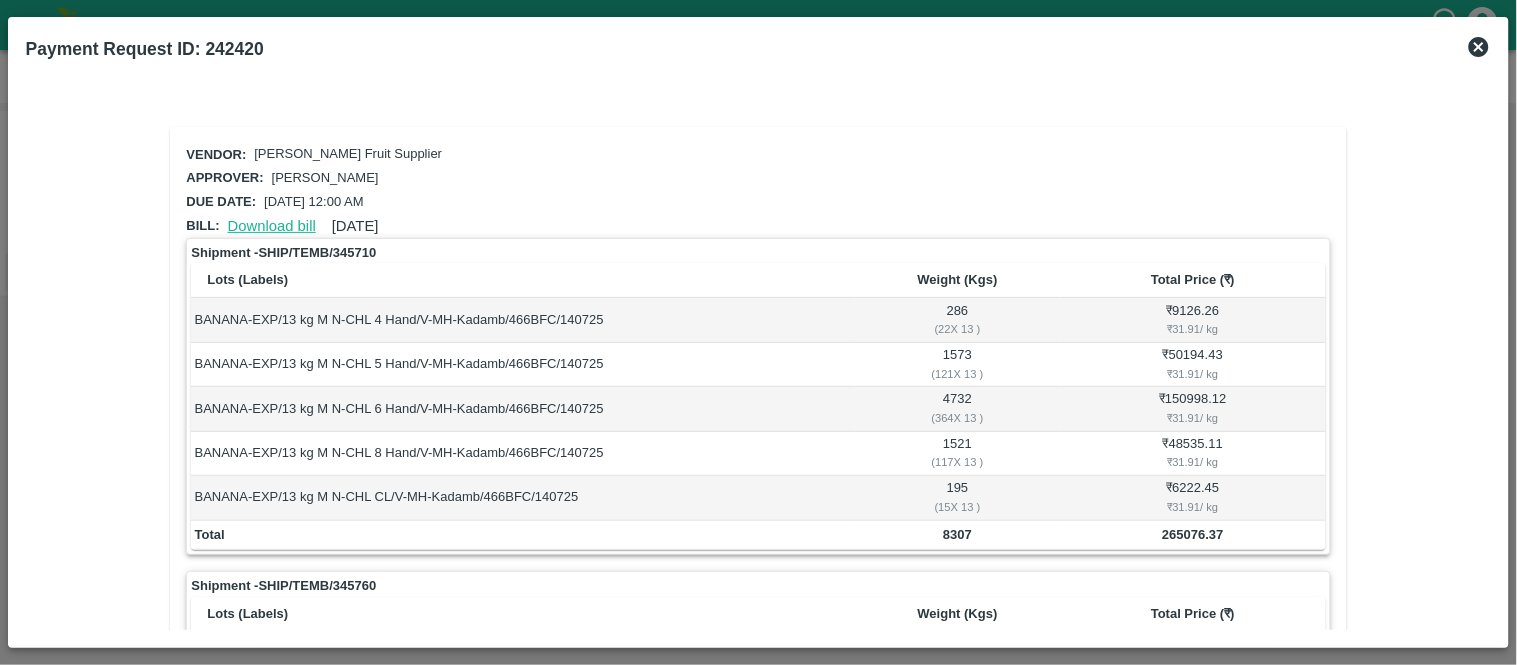 click on "Download bill" at bounding box center [272, 226] 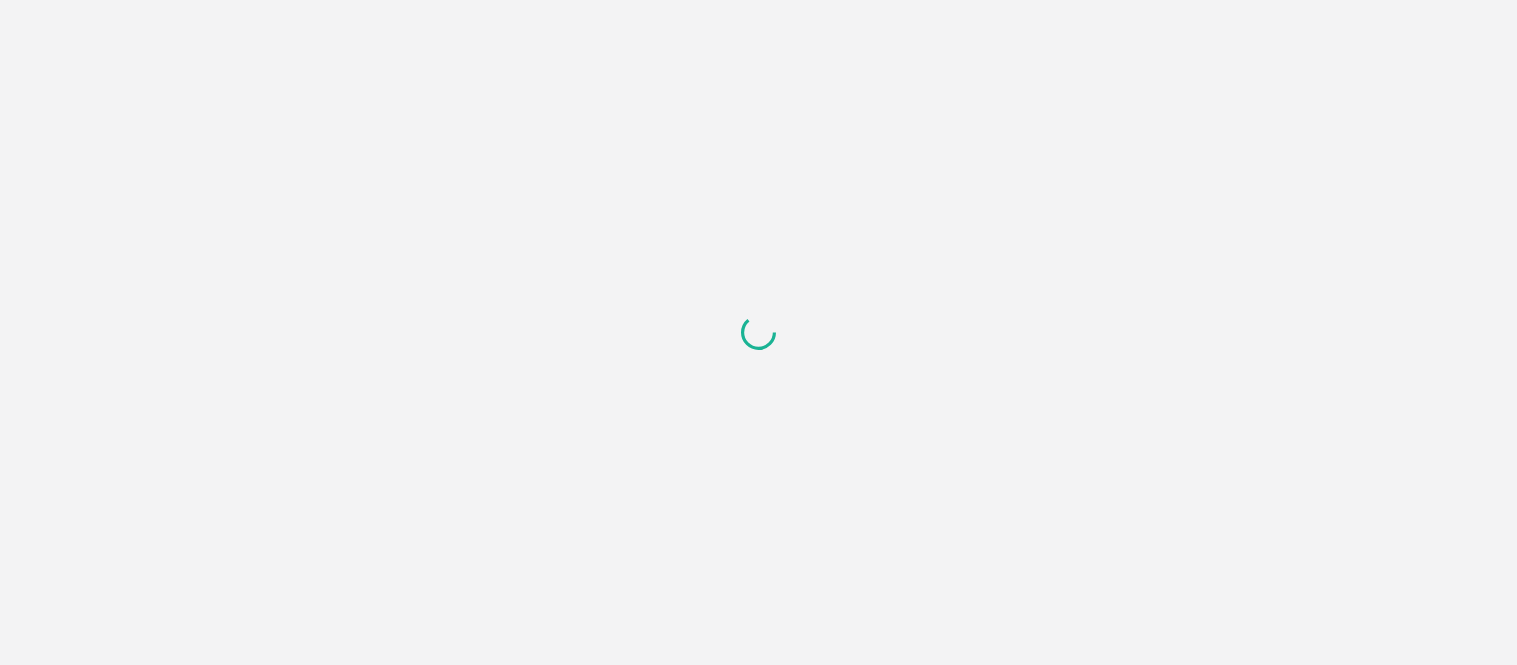 scroll, scrollTop: 0, scrollLeft: 0, axis: both 